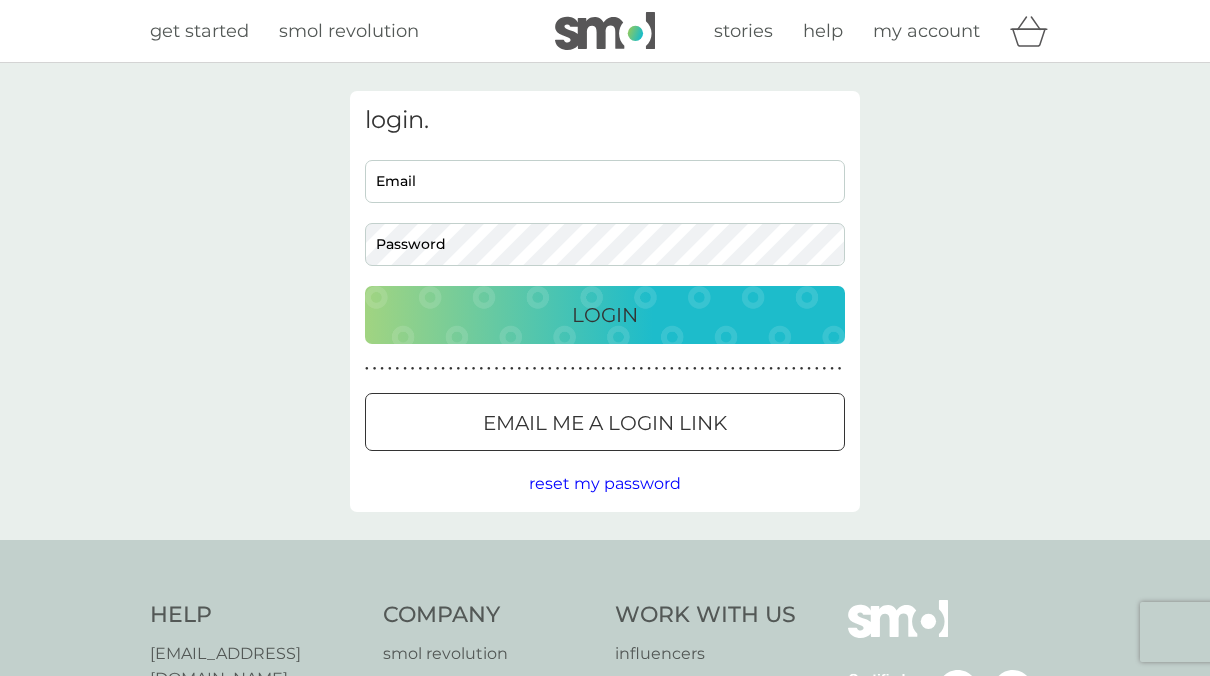 scroll, scrollTop: 0, scrollLeft: 0, axis: both 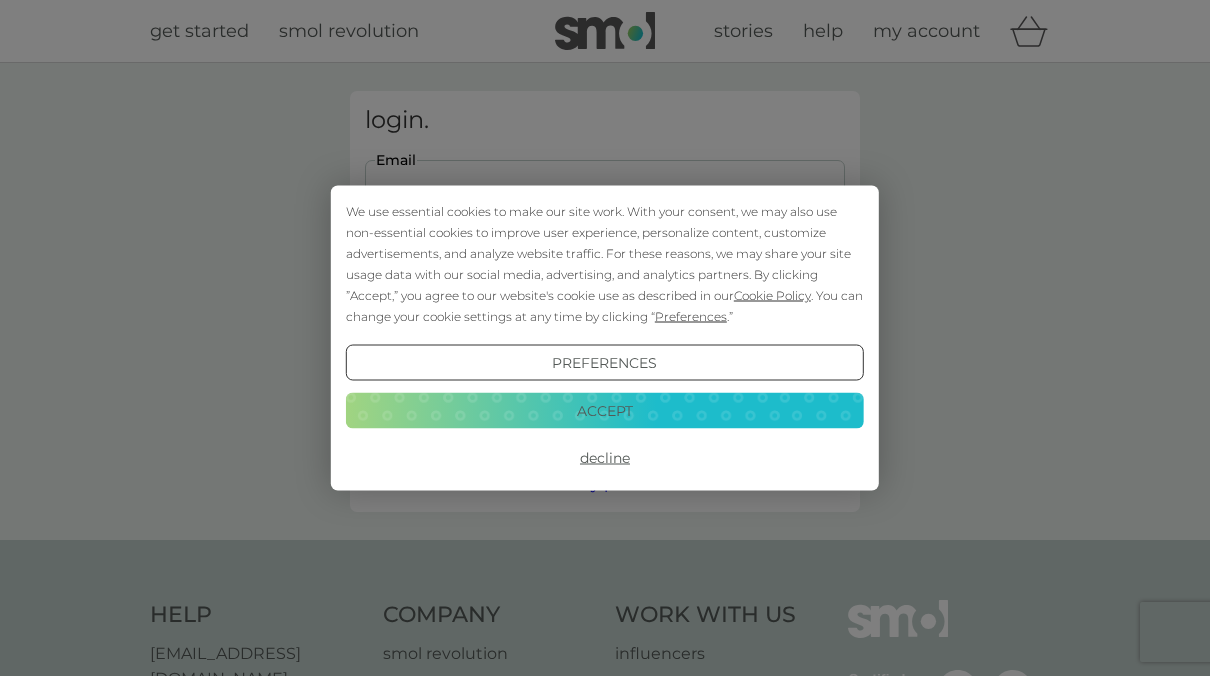 type on "[EMAIL_ADDRESS][DOMAIN_NAME]" 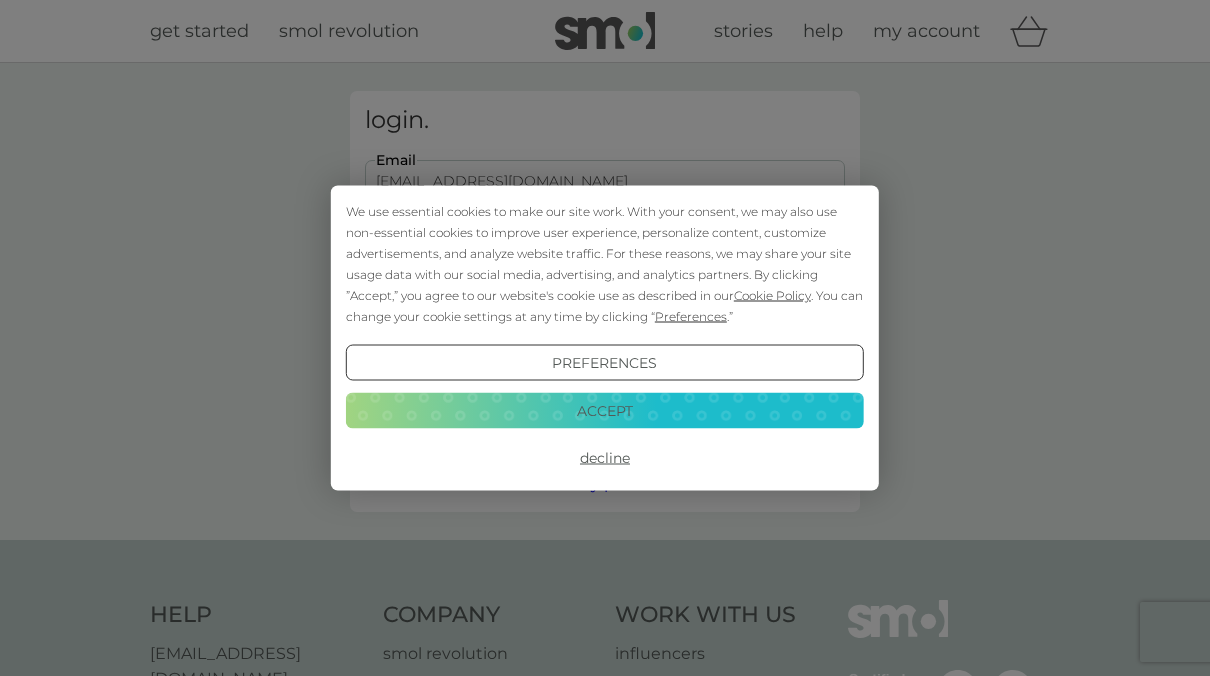 click on "Accept" at bounding box center [605, 410] 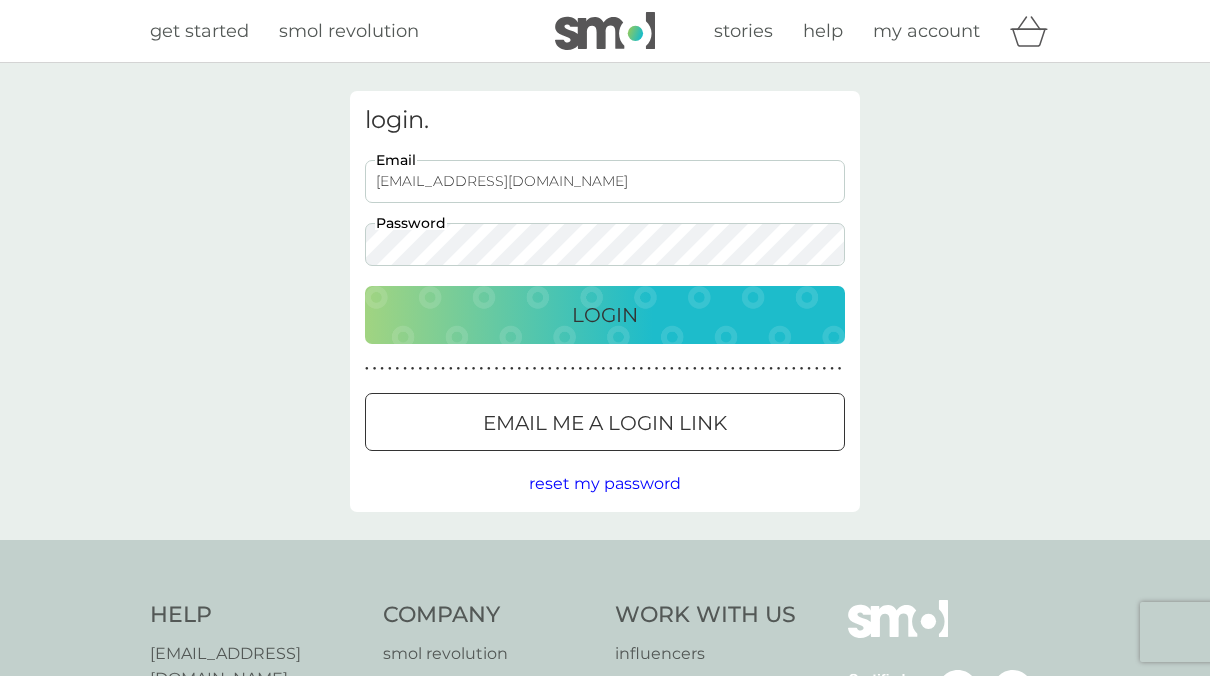 click on "Login" at bounding box center (605, 315) 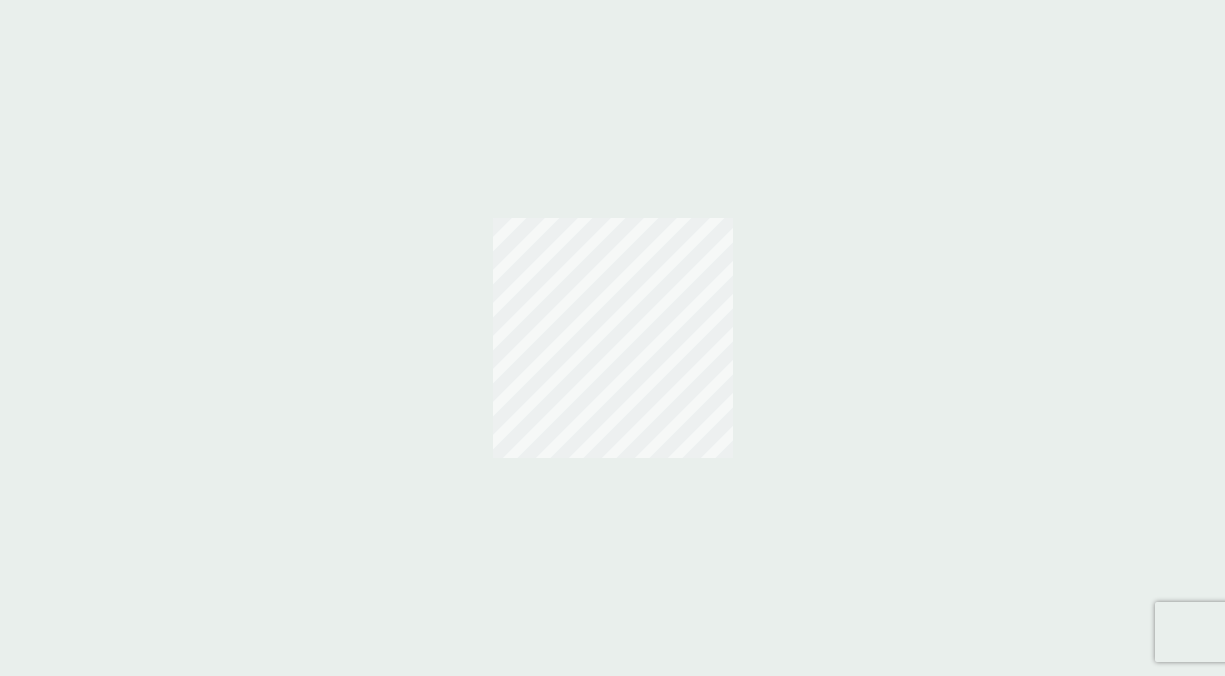 scroll, scrollTop: 0, scrollLeft: 0, axis: both 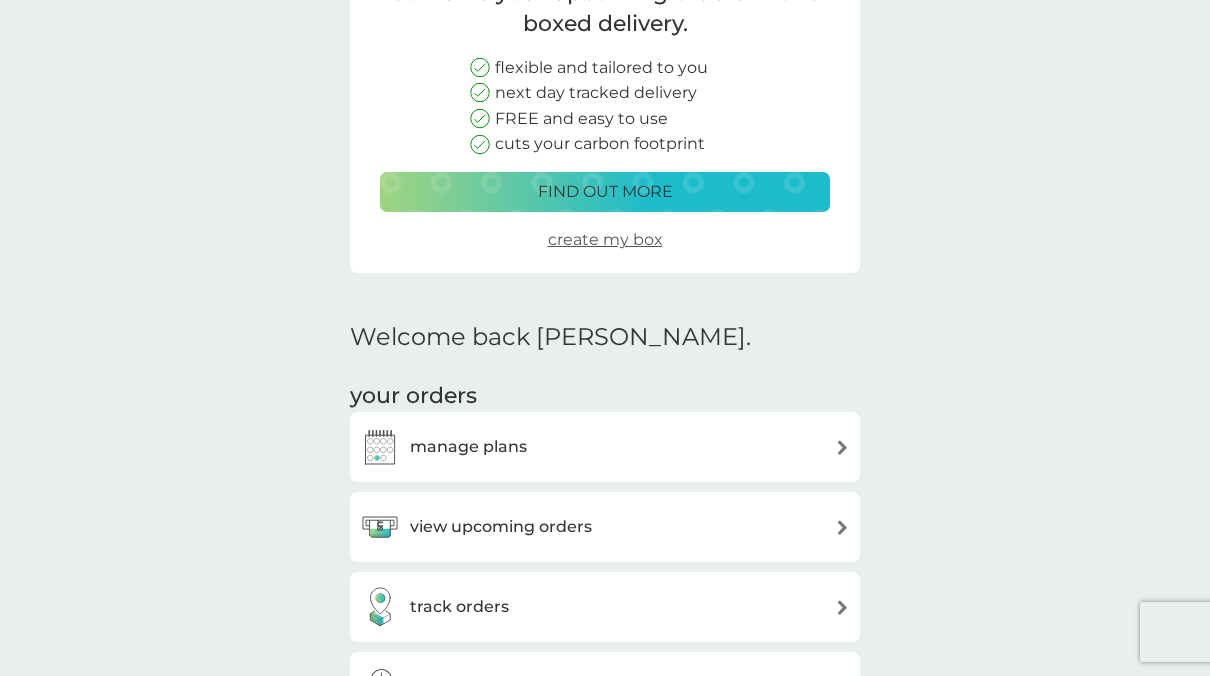 click on "view upcoming orders" at bounding box center (501, 527) 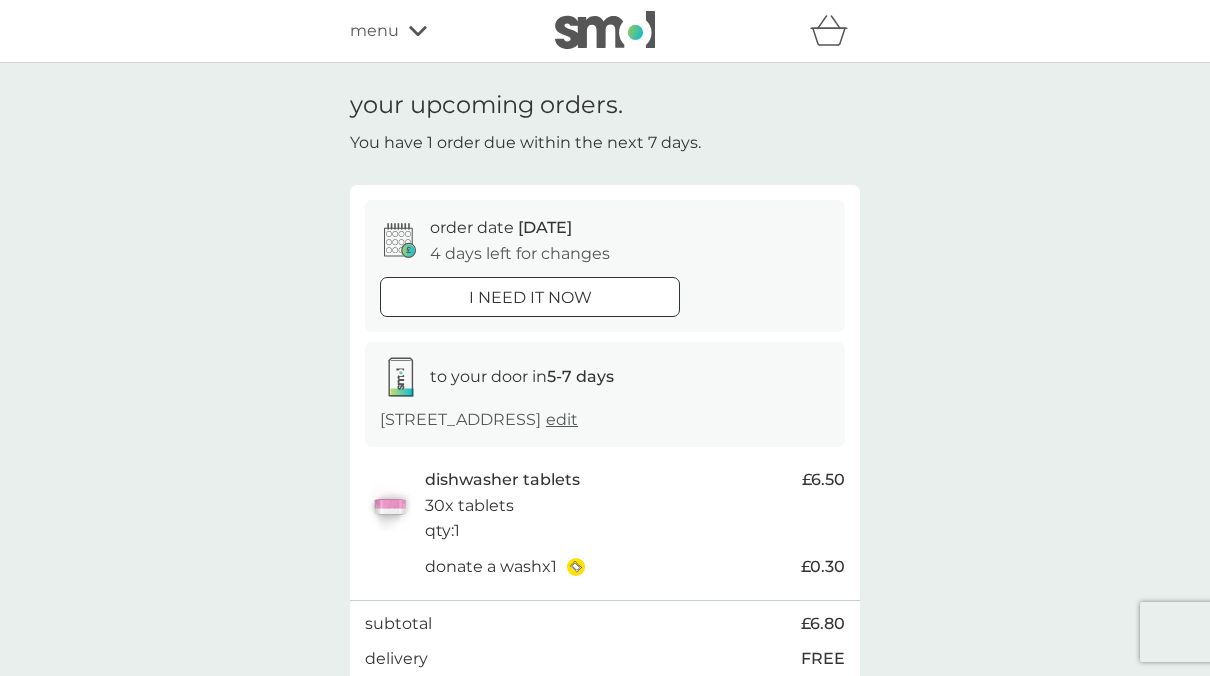click on "i need it now" at bounding box center (530, 298) 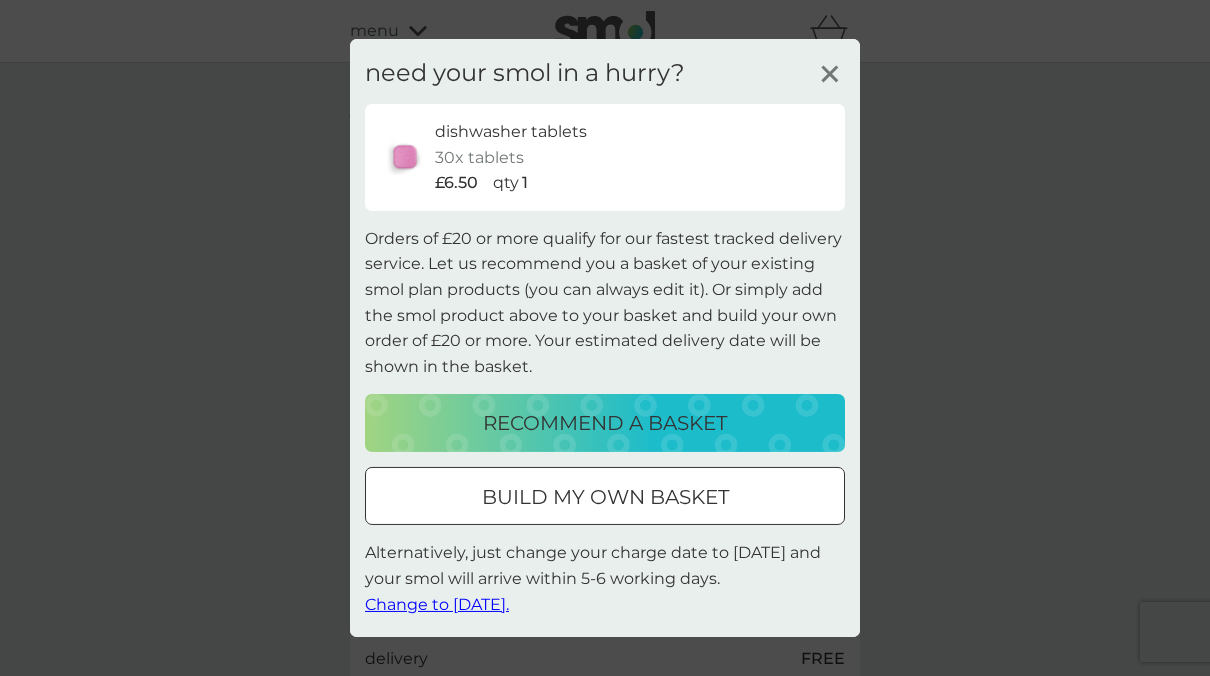 click on "recommend a basket" at bounding box center (605, 423) 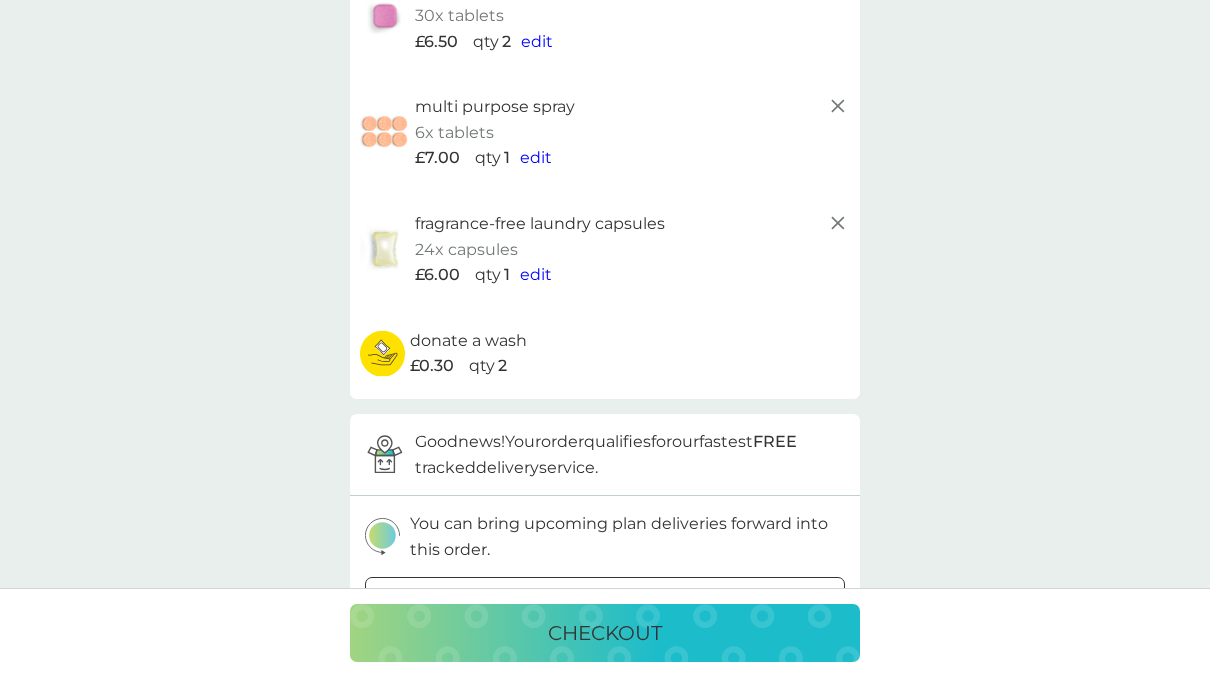 scroll, scrollTop: 0, scrollLeft: 0, axis: both 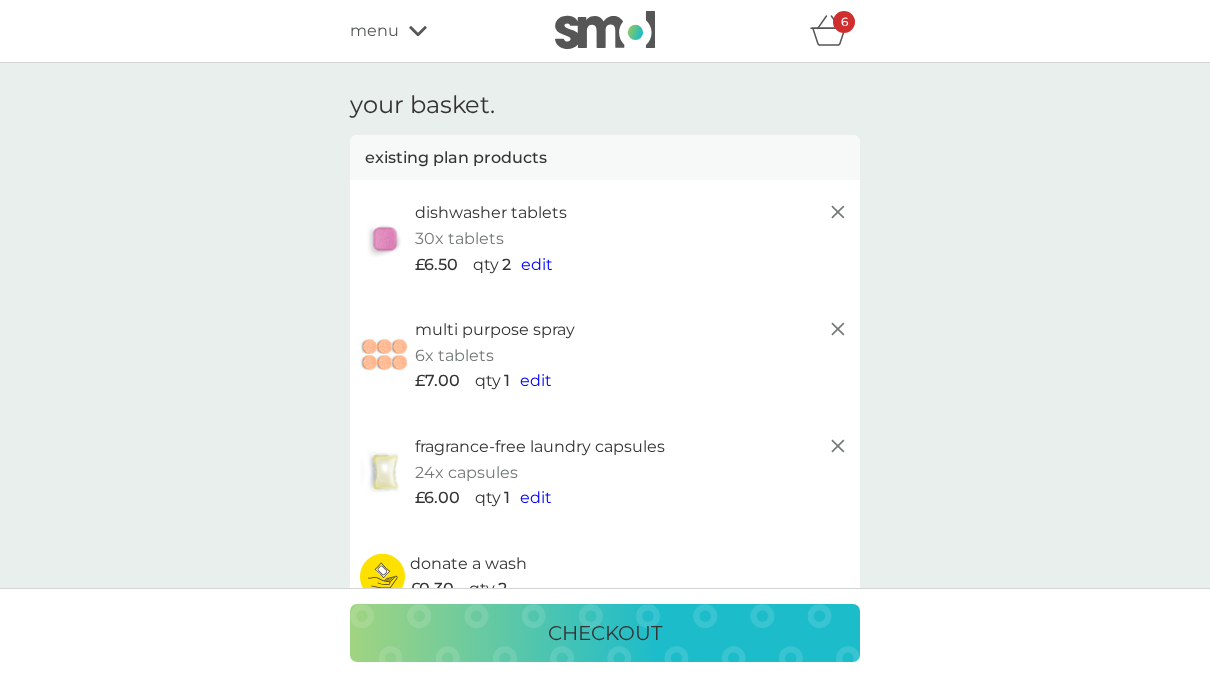 click on "edit" at bounding box center (536, 380) 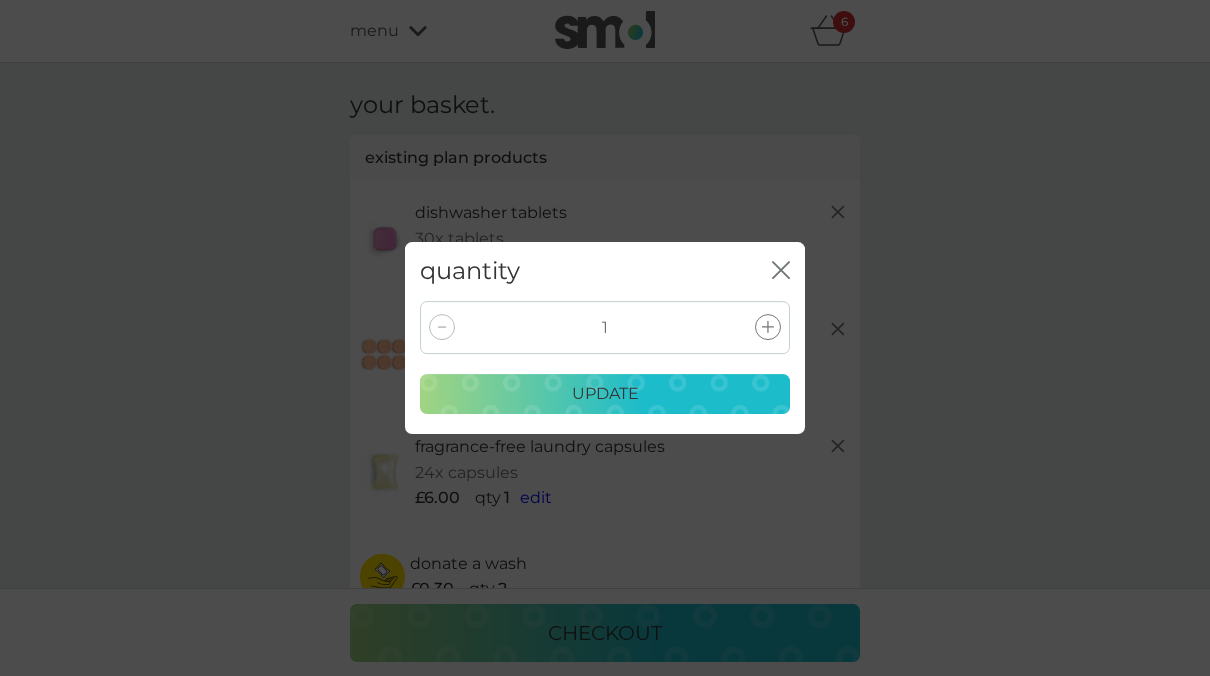click at bounding box center [442, 327] 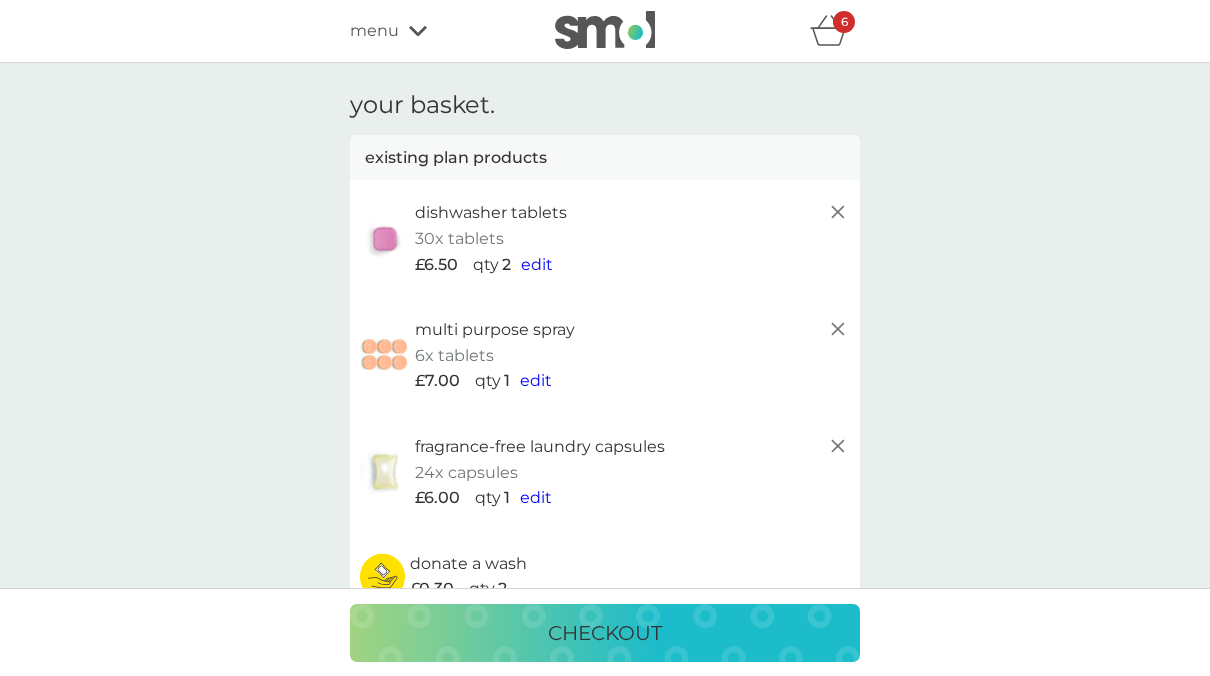 click 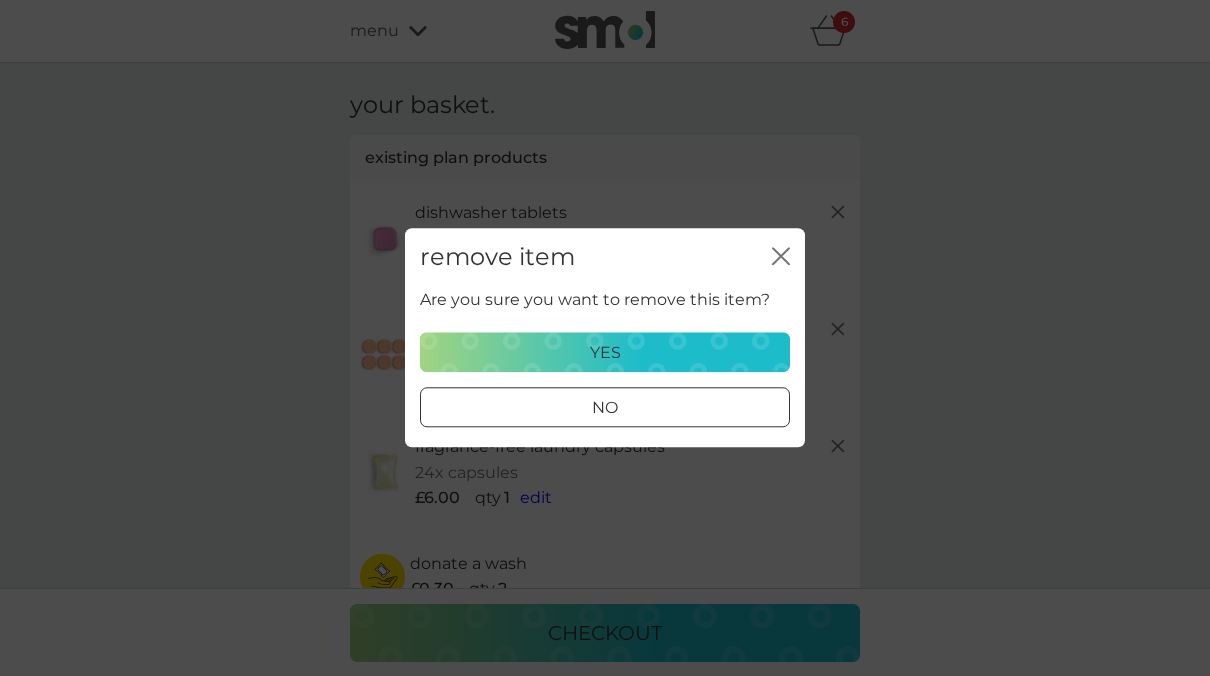 click on "yes" at bounding box center (605, 353) 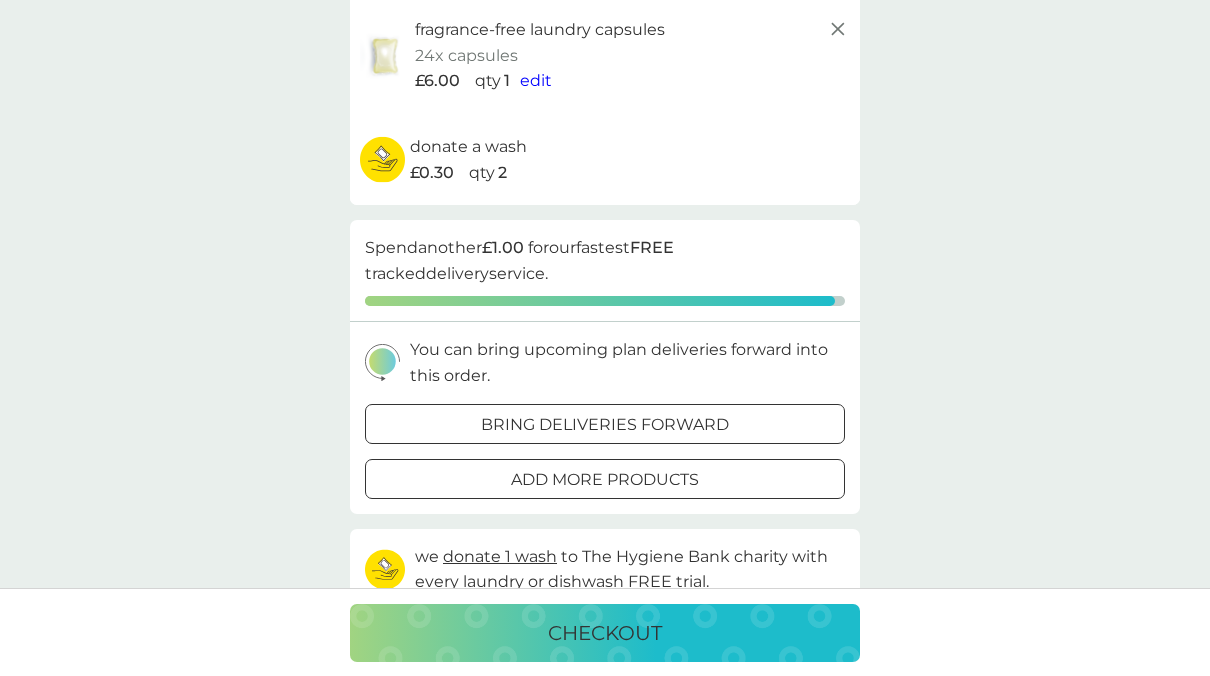 scroll, scrollTop: 305, scrollLeft: 0, axis: vertical 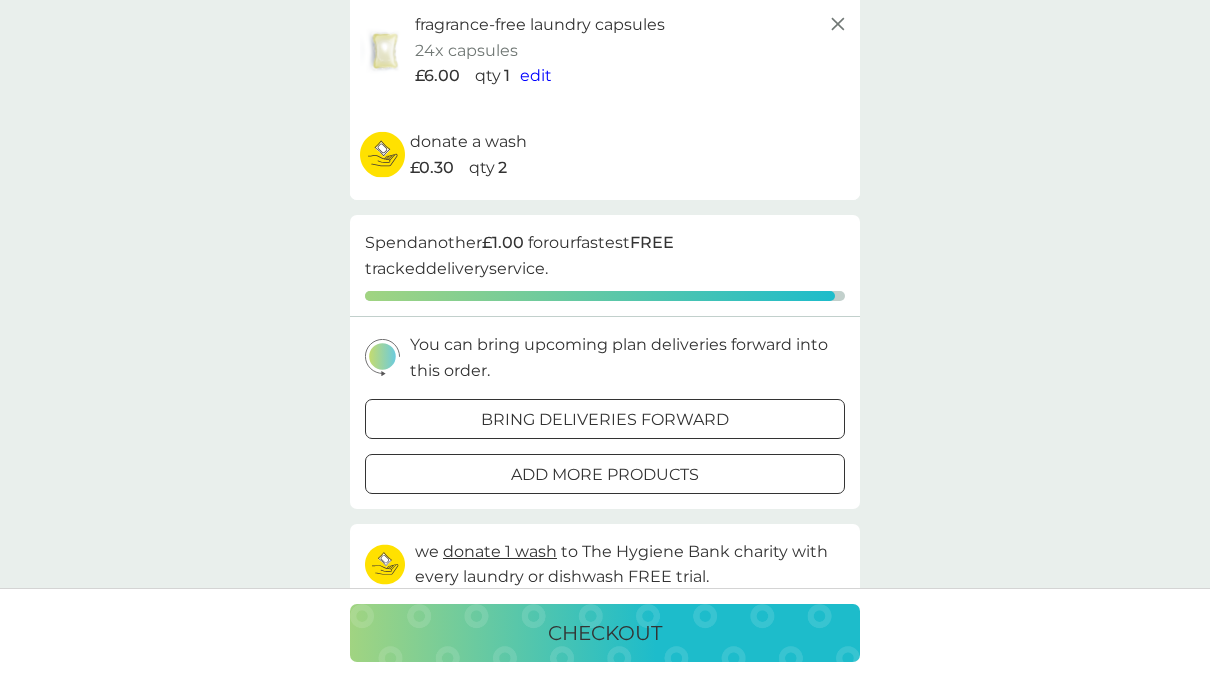 click on "add more products" at bounding box center [605, 475] 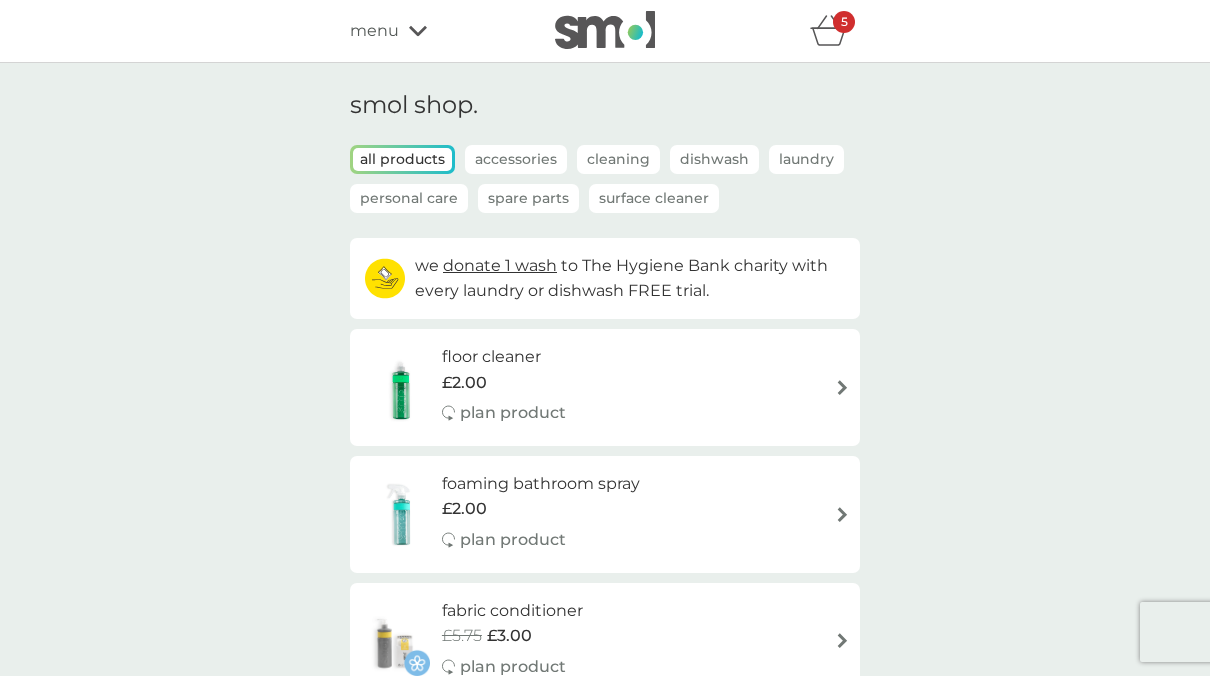 scroll, scrollTop: 146, scrollLeft: 0, axis: vertical 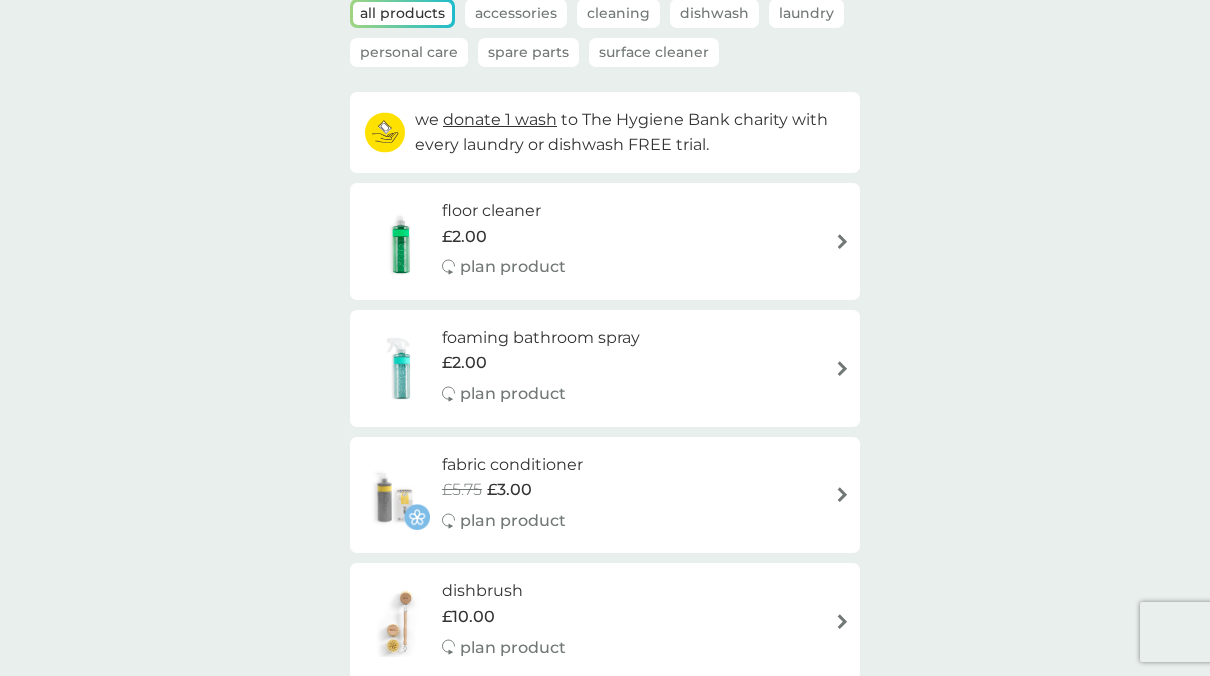 click on "foaming bathroom spray" at bounding box center (541, 338) 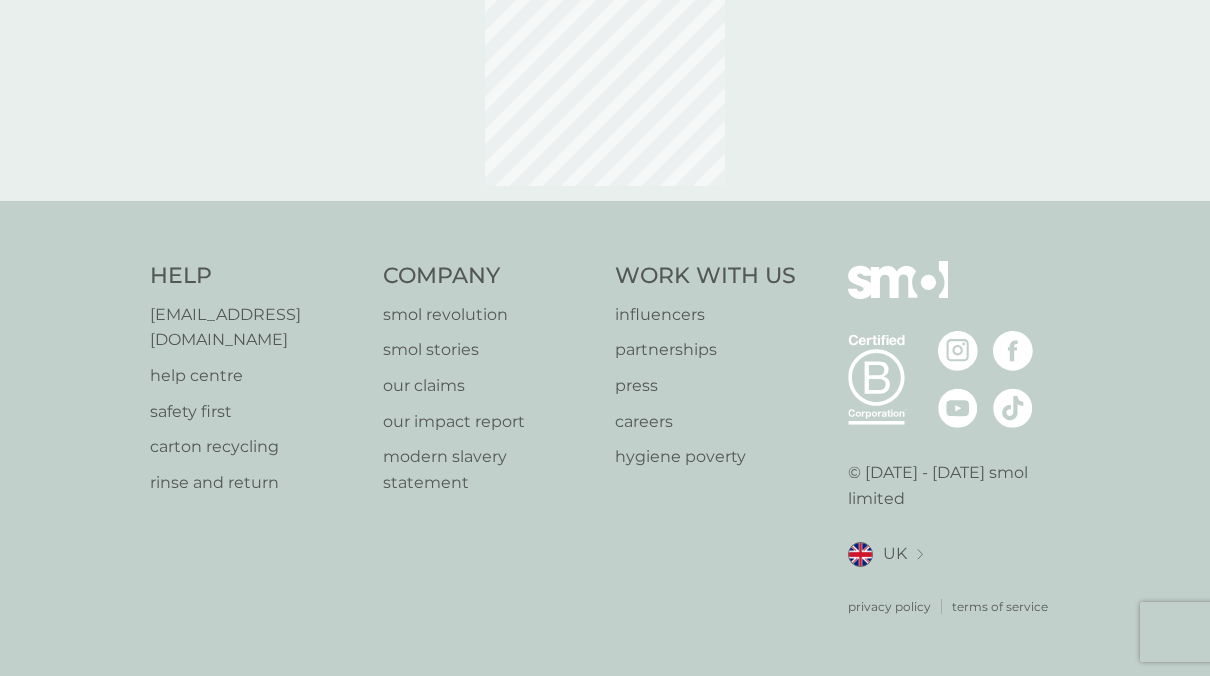 scroll, scrollTop: 0, scrollLeft: 0, axis: both 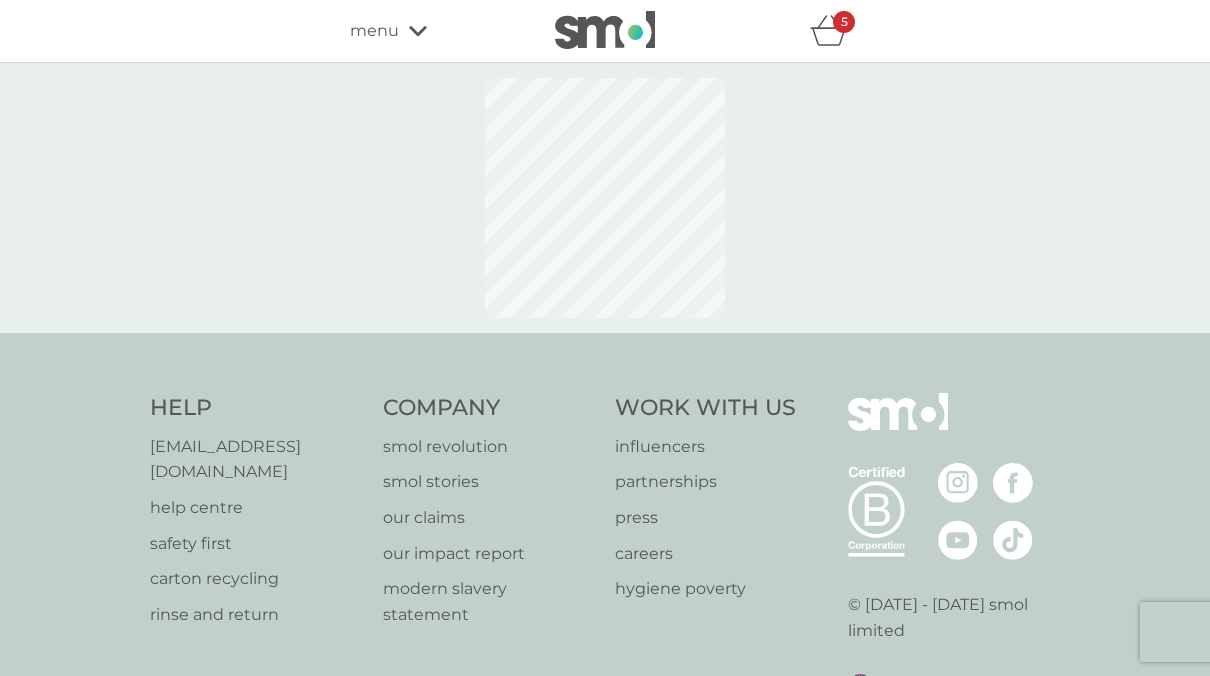 select on "182" 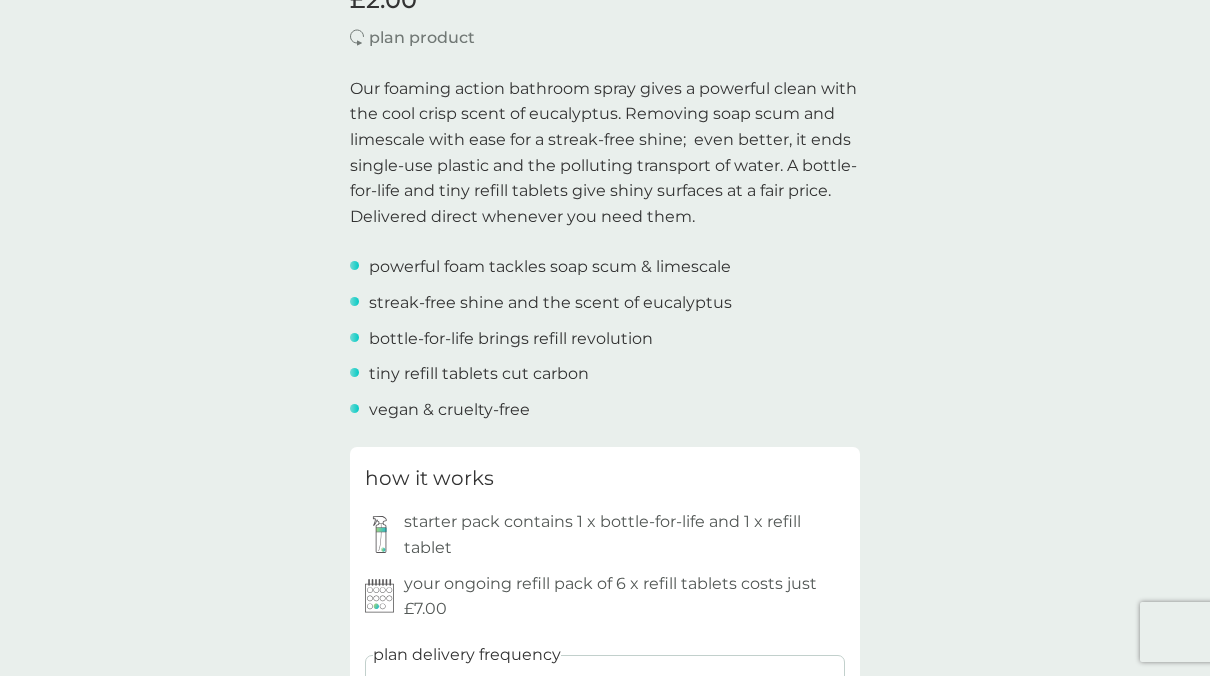 scroll, scrollTop: 812, scrollLeft: 0, axis: vertical 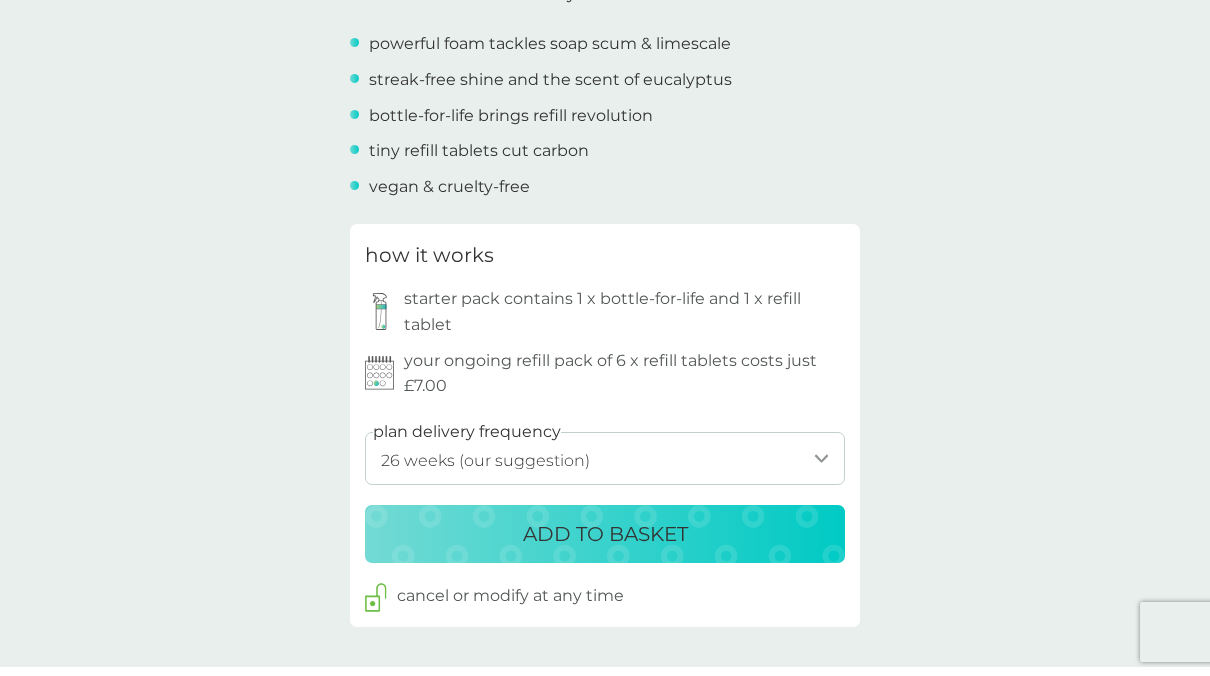 click on "ADD TO BASKET" at bounding box center (605, 534) 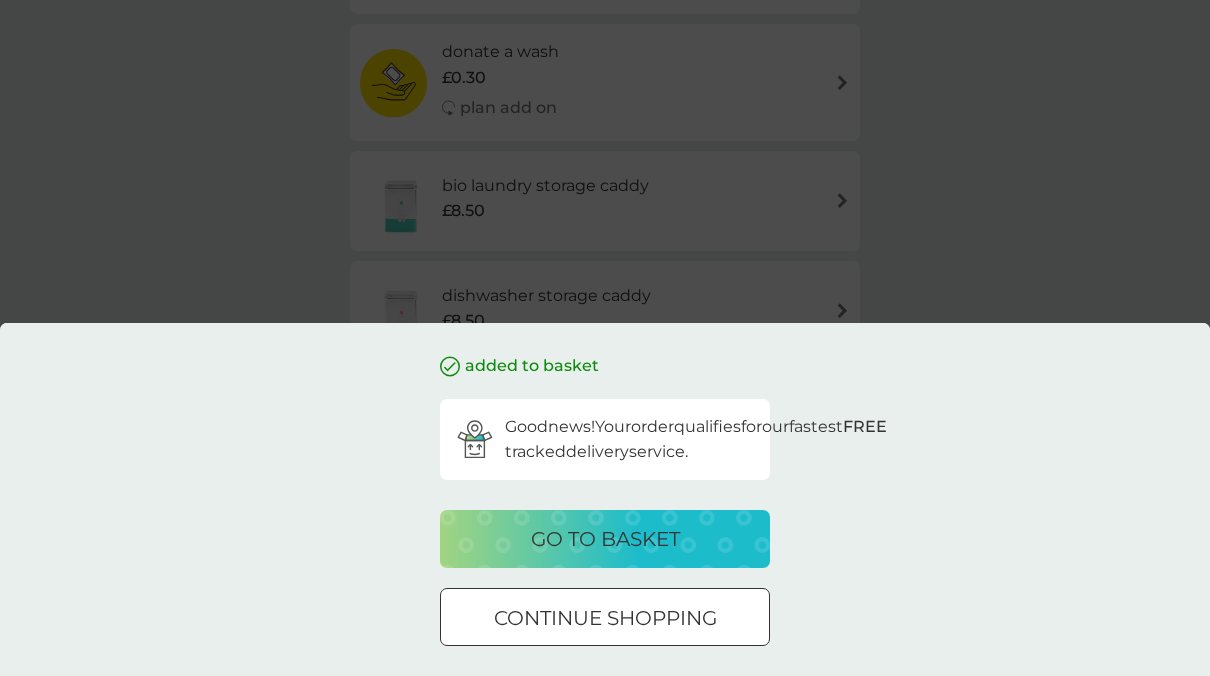 scroll, scrollTop: 0, scrollLeft: 0, axis: both 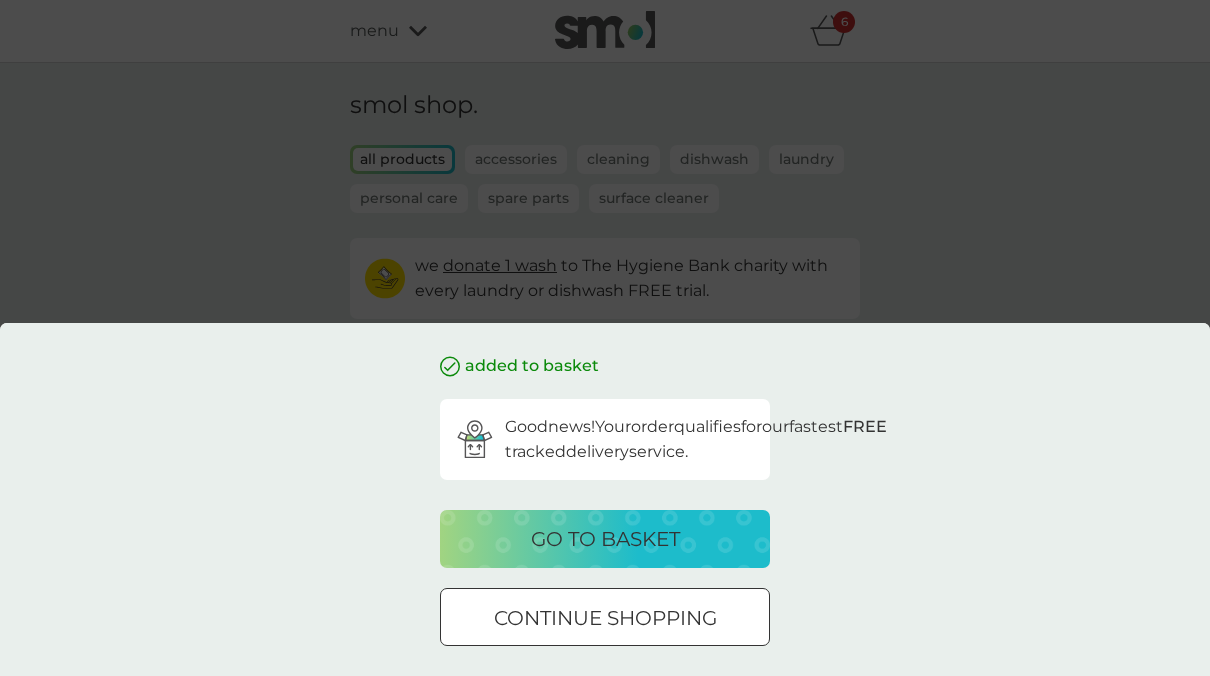 click on "continue shopping" at bounding box center (605, 618) 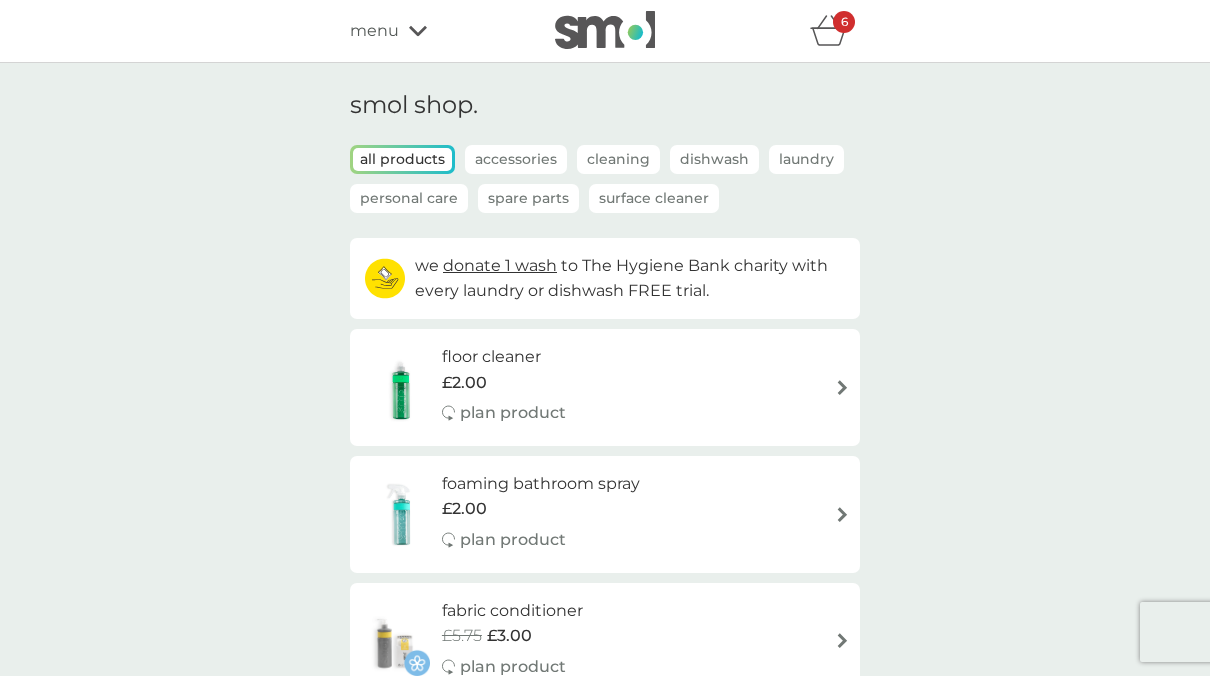 click 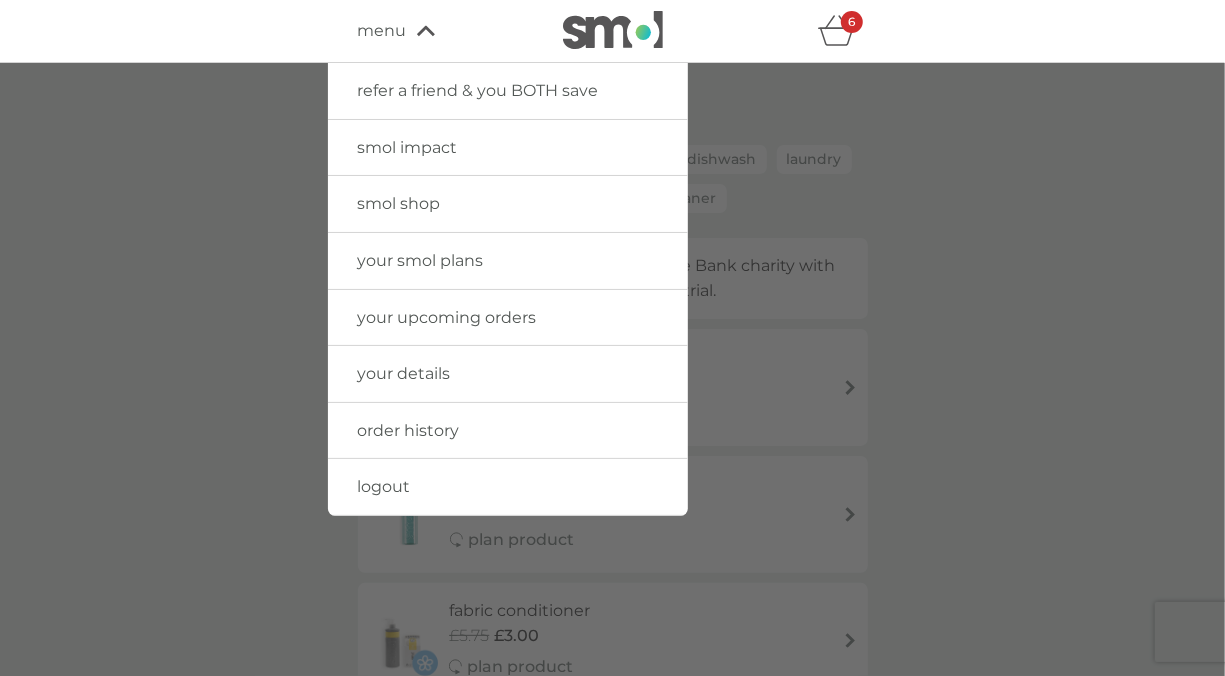 click at bounding box center [612, 401] 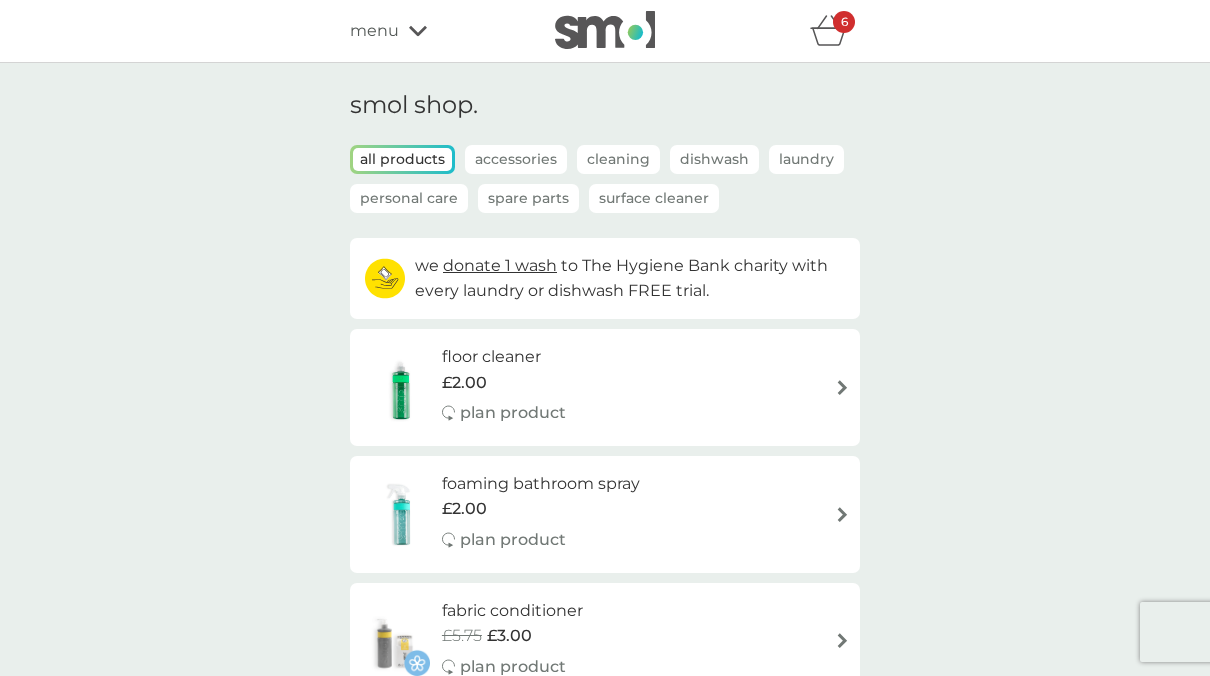 click on "Personal Care" at bounding box center (409, 198) 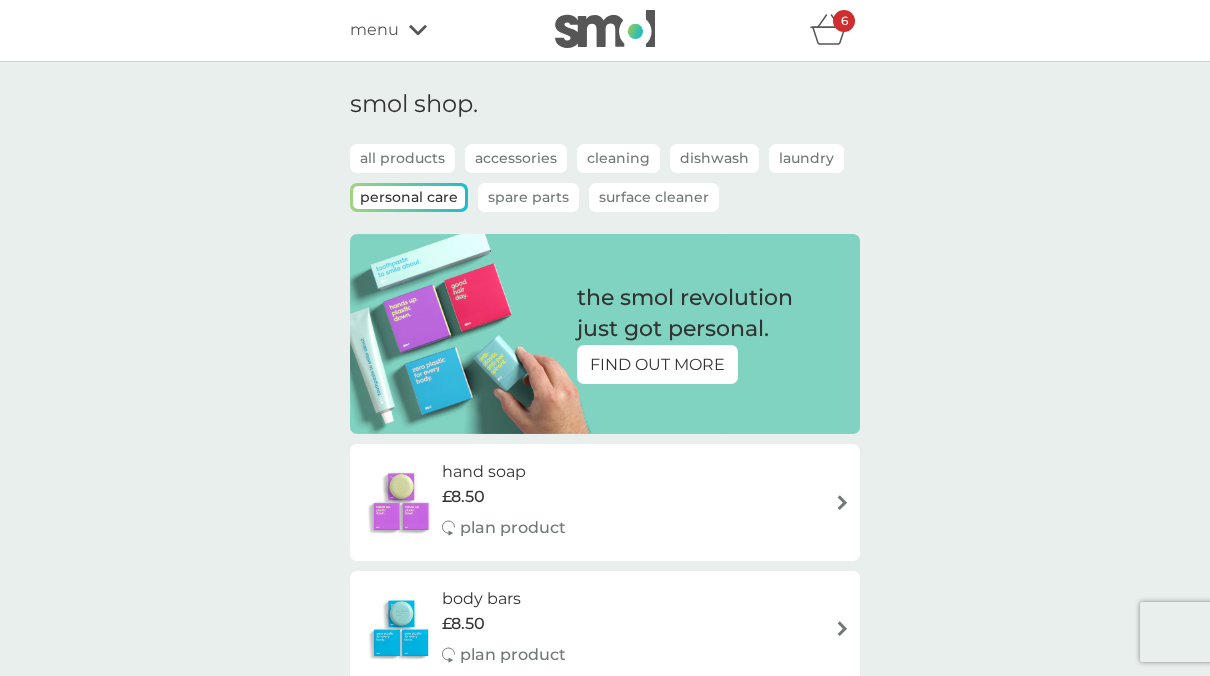 scroll, scrollTop: 0, scrollLeft: 0, axis: both 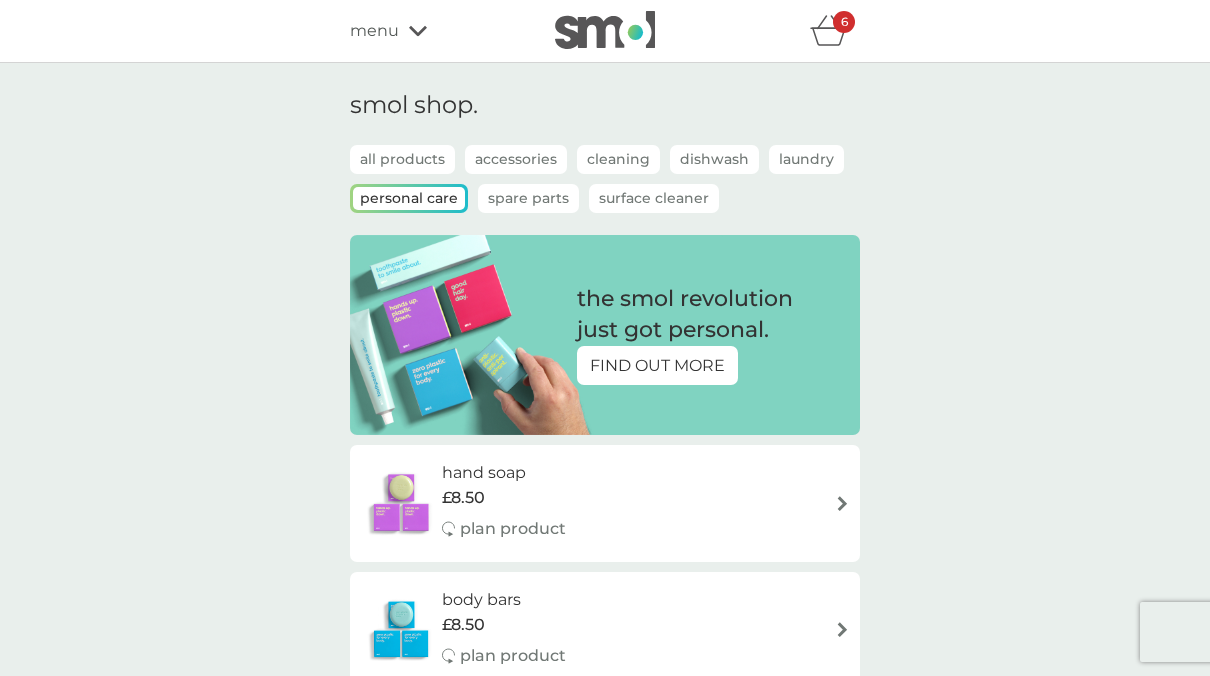 click on "all products" at bounding box center [402, 159] 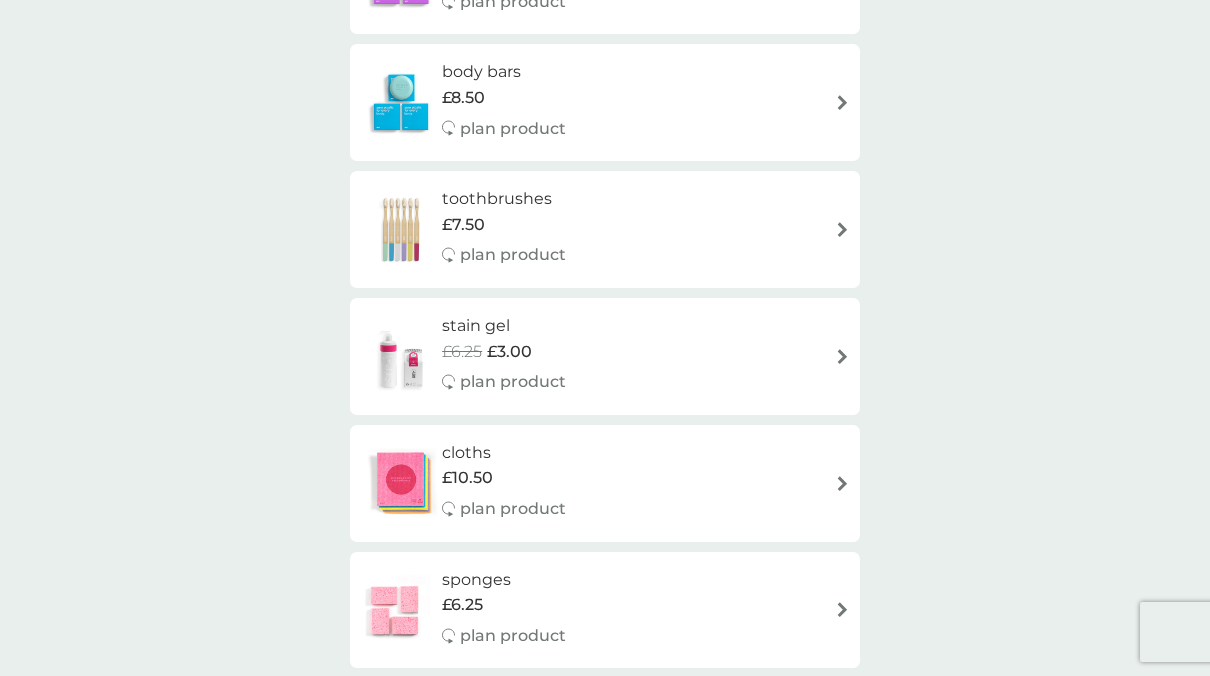 scroll, scrollTop: 1393, scrollLeft: 0, axis: vertical 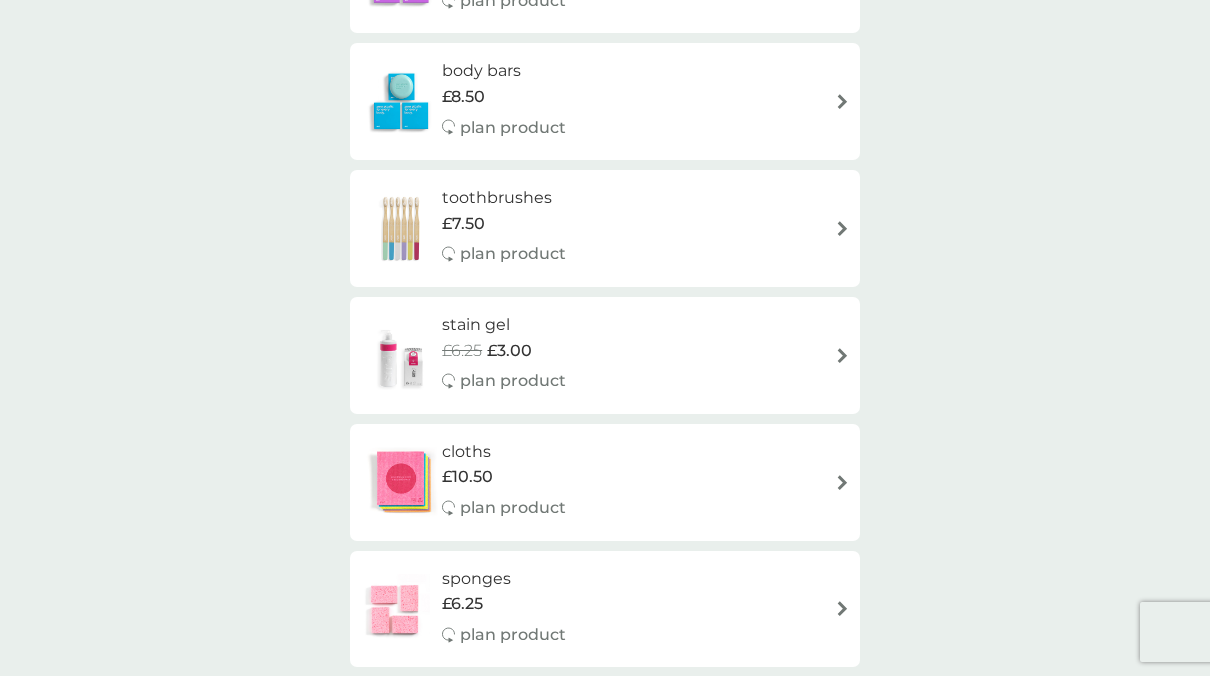 click on "stain gel" at bounding box center (504, 325) 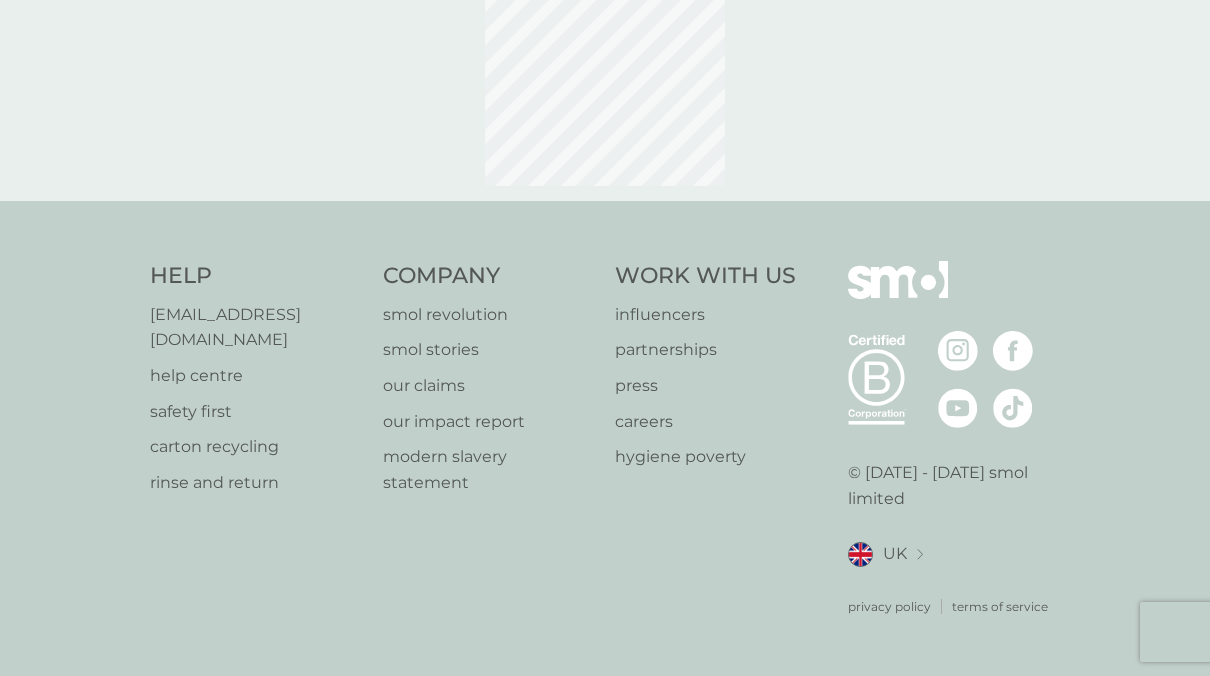 scroll, scrollTop: 0, scrollLeft: 0, axis: both 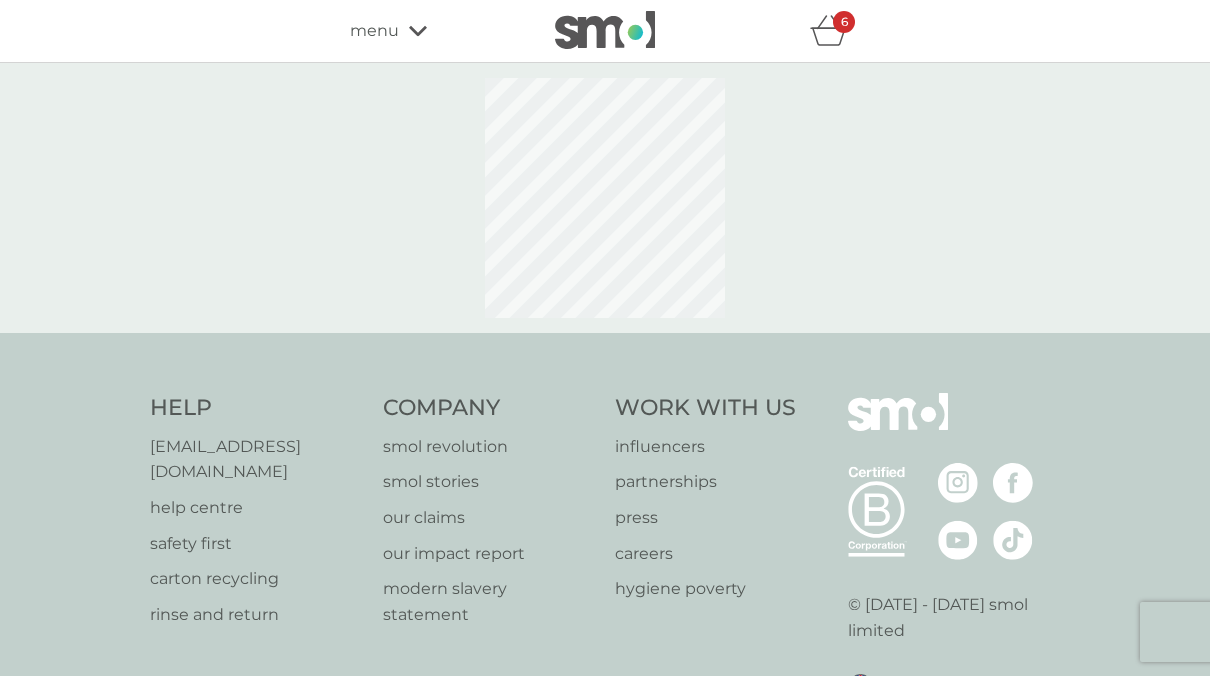 select on "182" 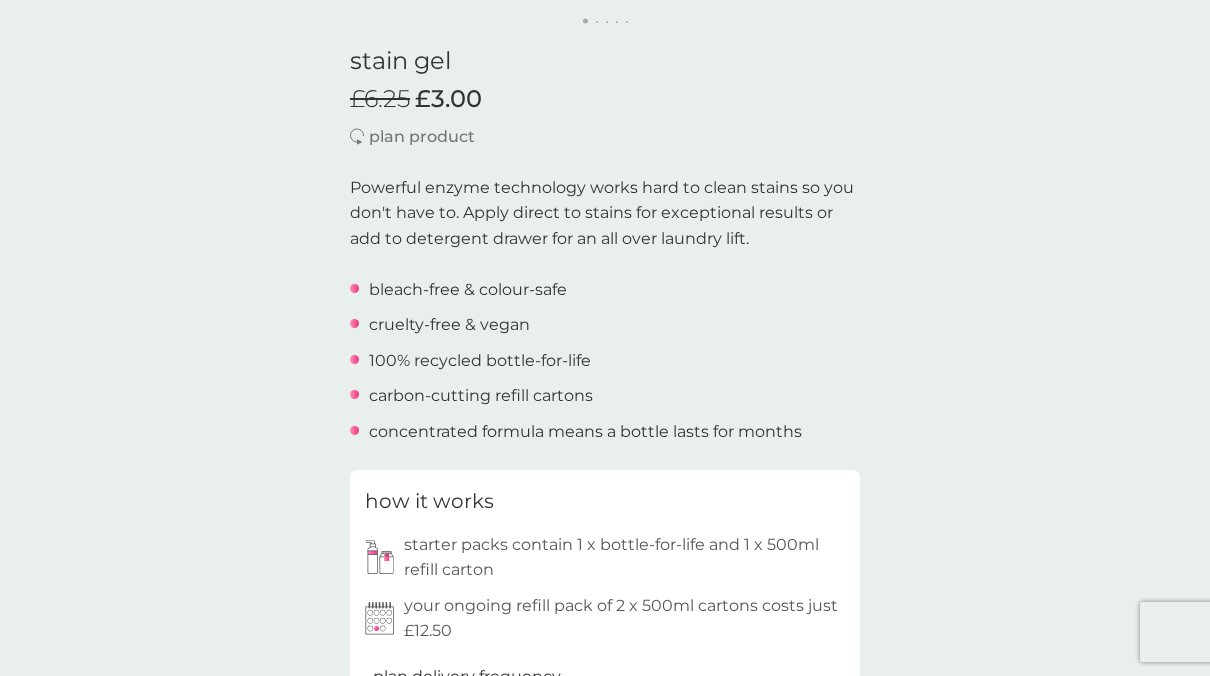 scroll, scrollTop: 757, scrollLeft: 0, axis: vertical 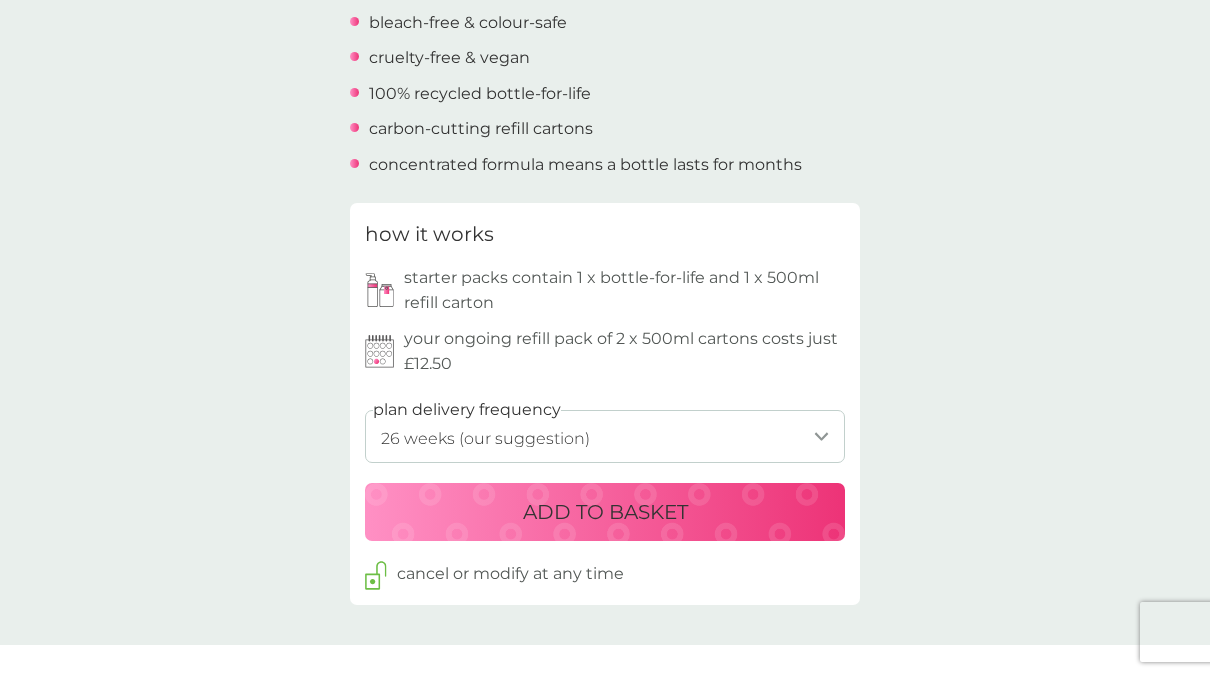 click on "ADD TO BASKET" at bounding box center (605, 512) 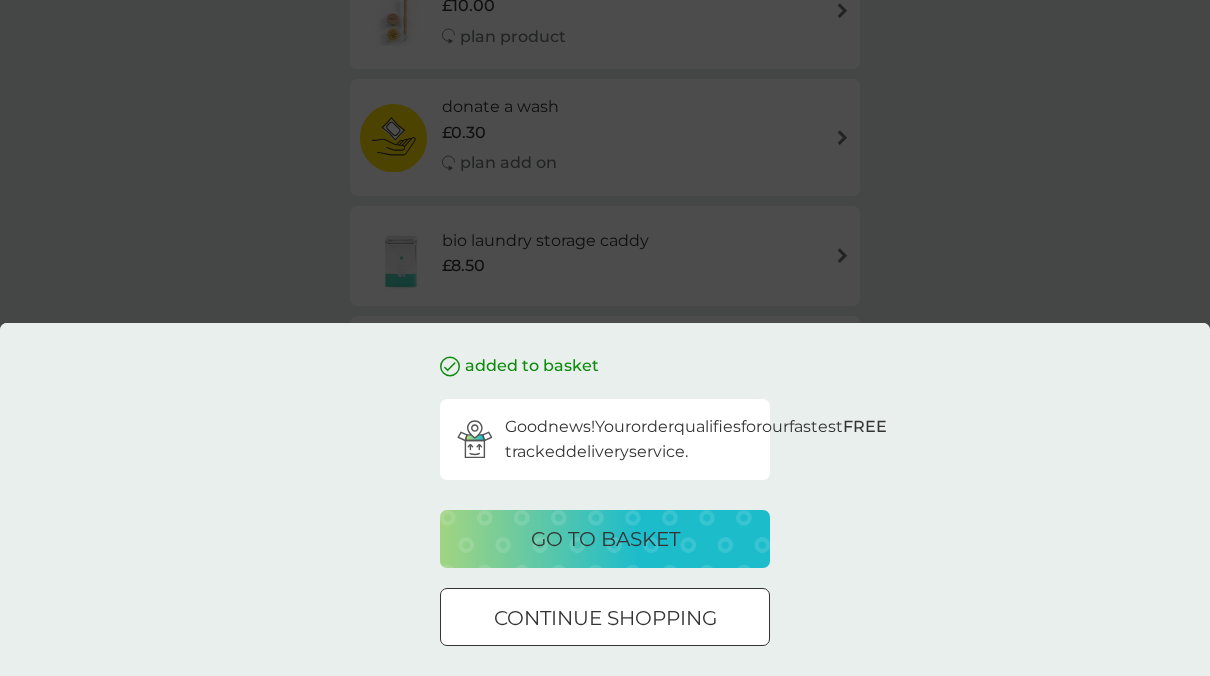 scroll, scrollTop: 0, scrollLeft: 0, axis: both 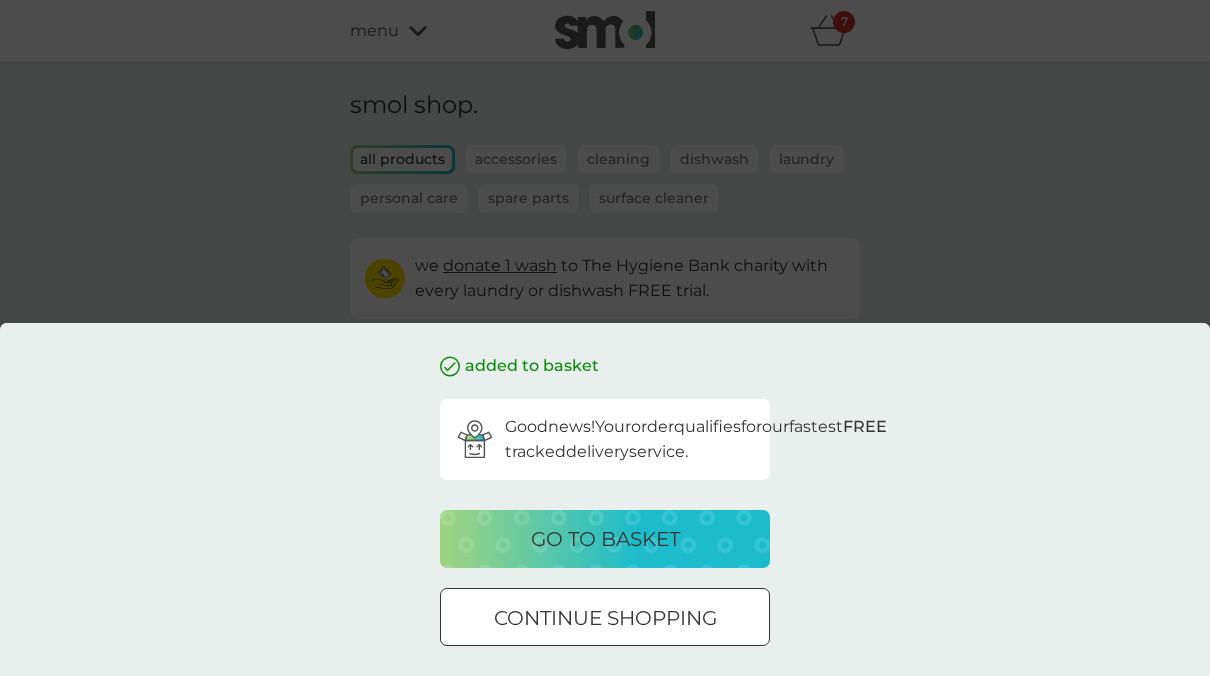 click on "continue shopping" at bounding box center (605, 618) 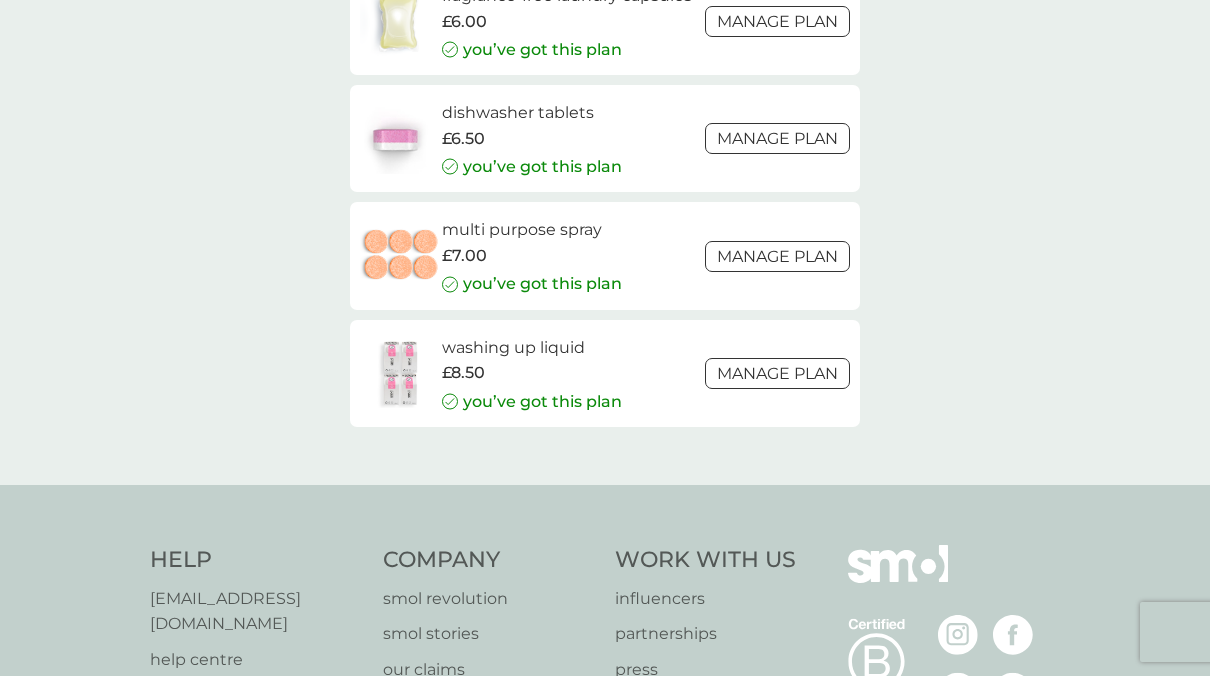scroll, scrollTop: 3208, scrollLeft: 0, axis: vertical 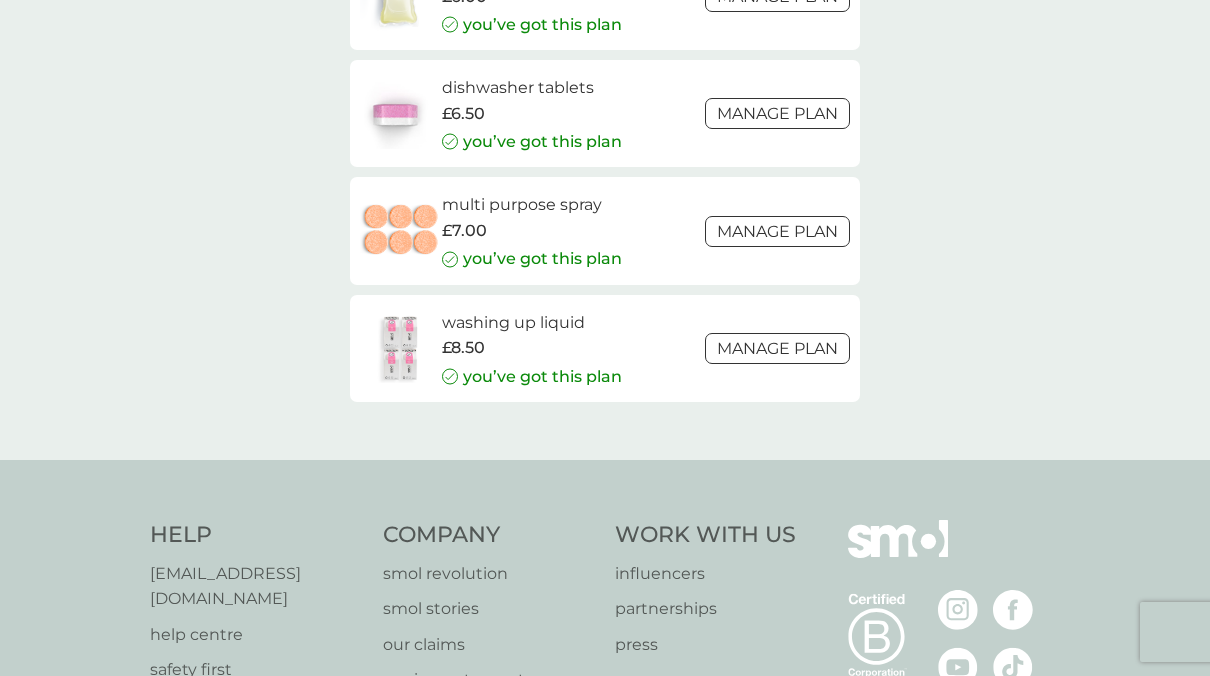 click on "Manage plan" at bounding box center [777, 348] 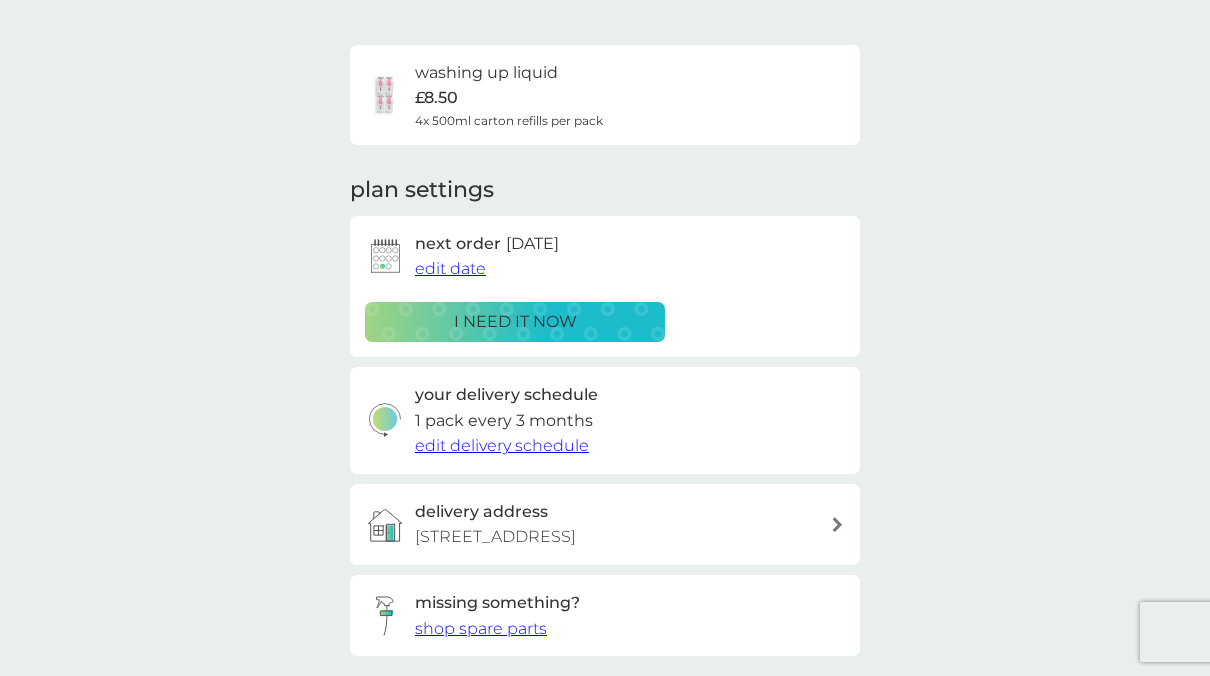 scroll, scrollTop: 0, scrollLeft: 0, axis: both 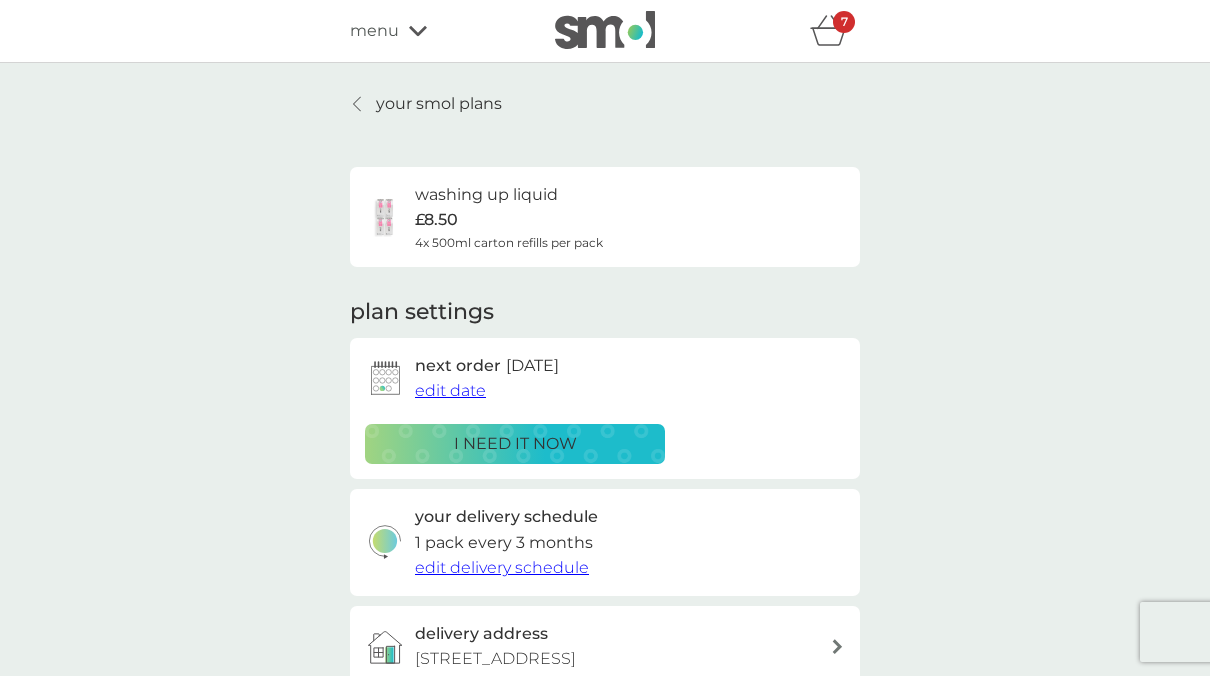 click on "your smol plans" at bounding box center [426, 104] 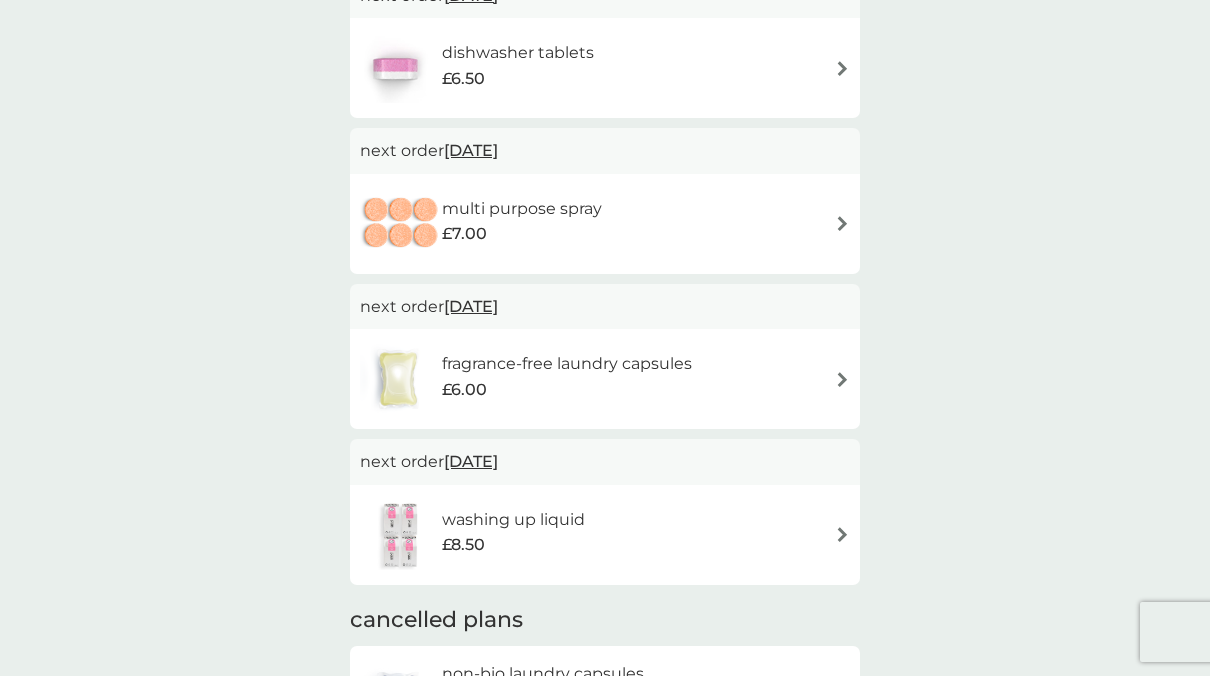 scroll, scrollTop: 402, scrollLeft: 0, axis: vertical 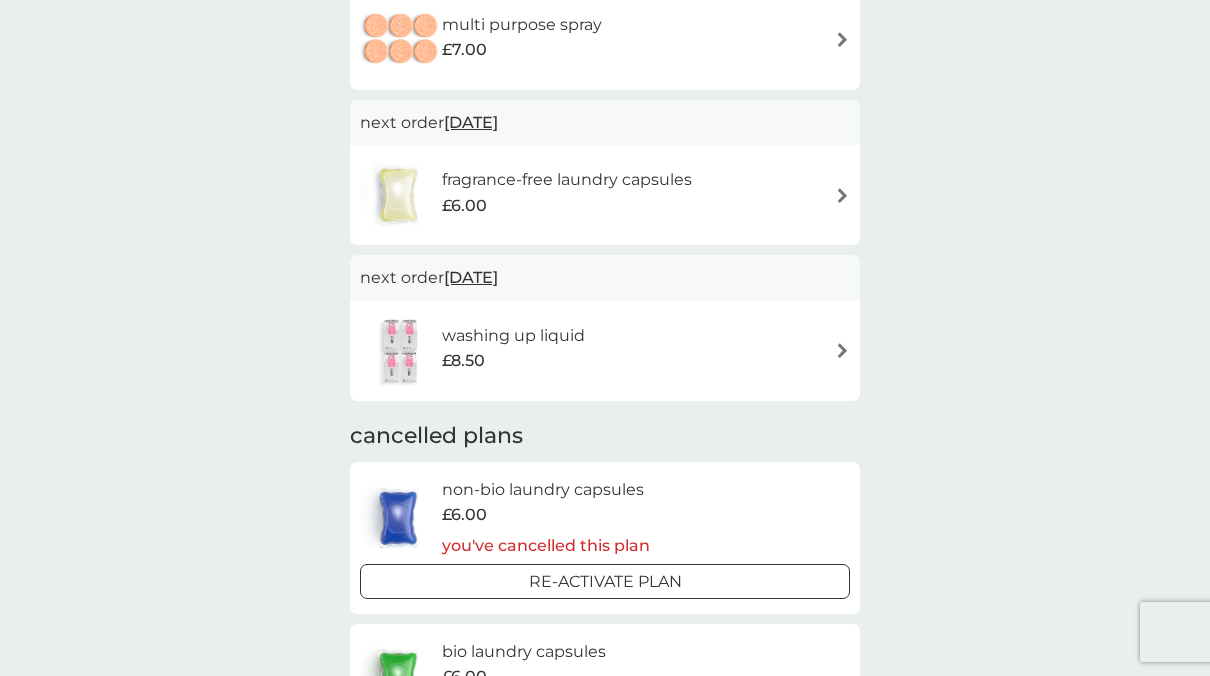 click at bounding box center (842, 350) 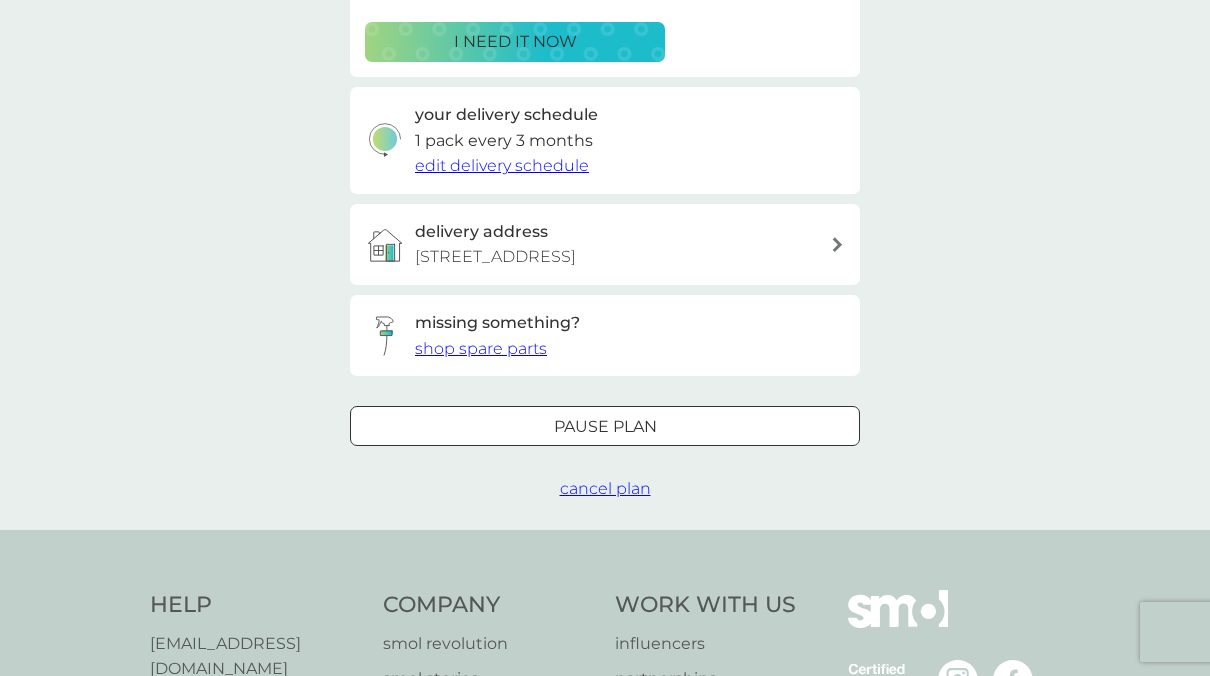 scroll, scrollTop: 0, scrollLeft: 0, axis: both 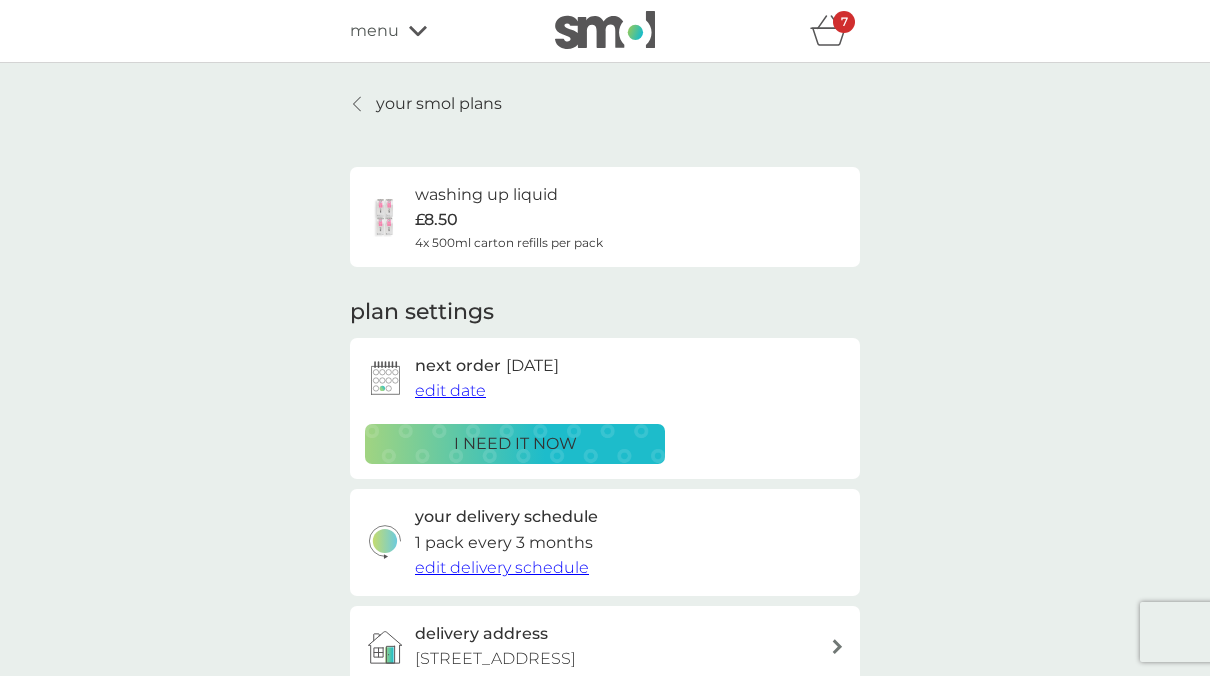 click on "i need it now" at bounding box center [515, 444] 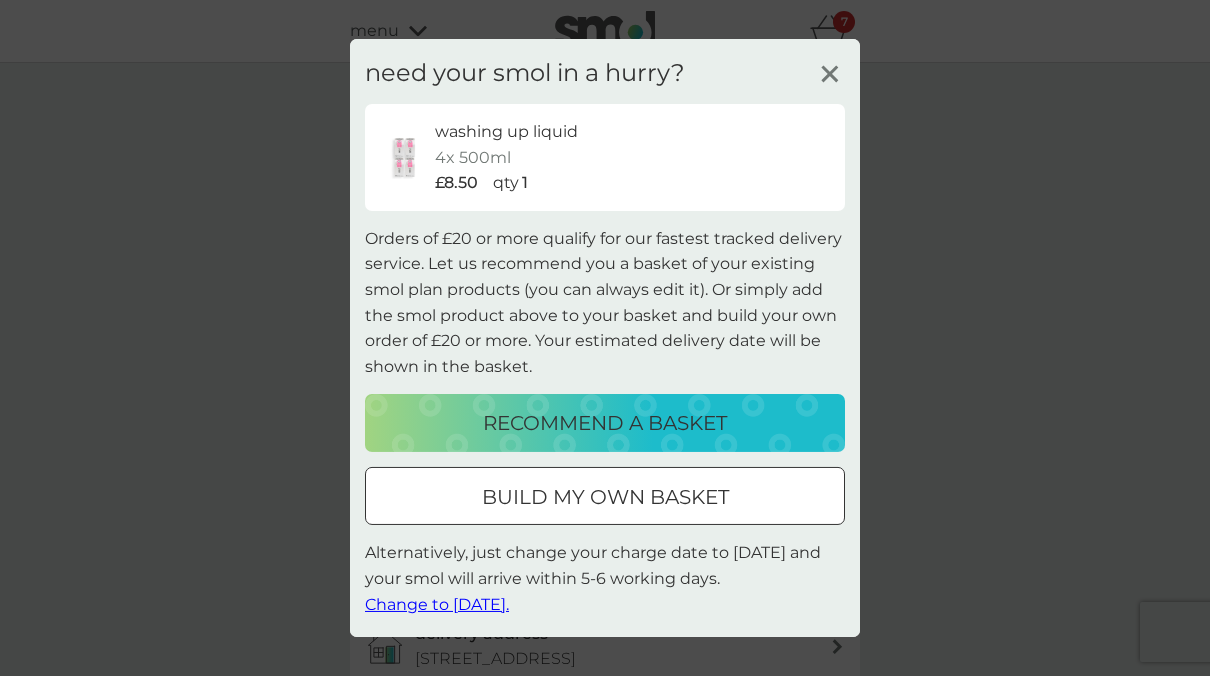 click 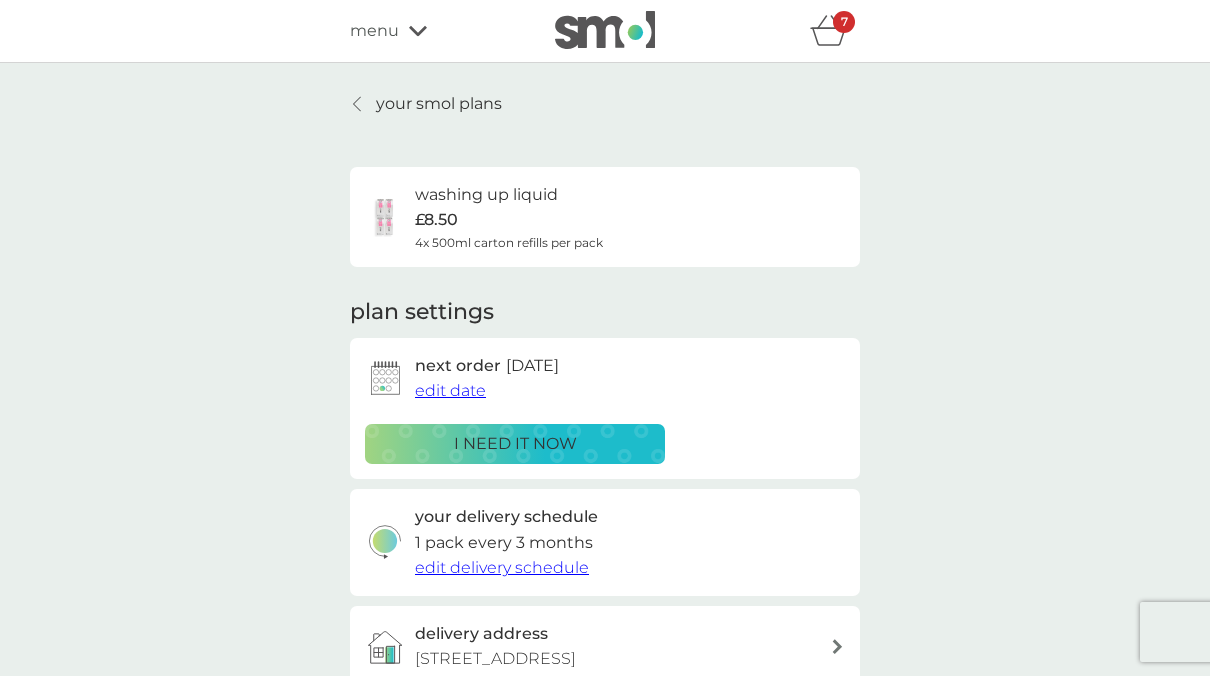 click 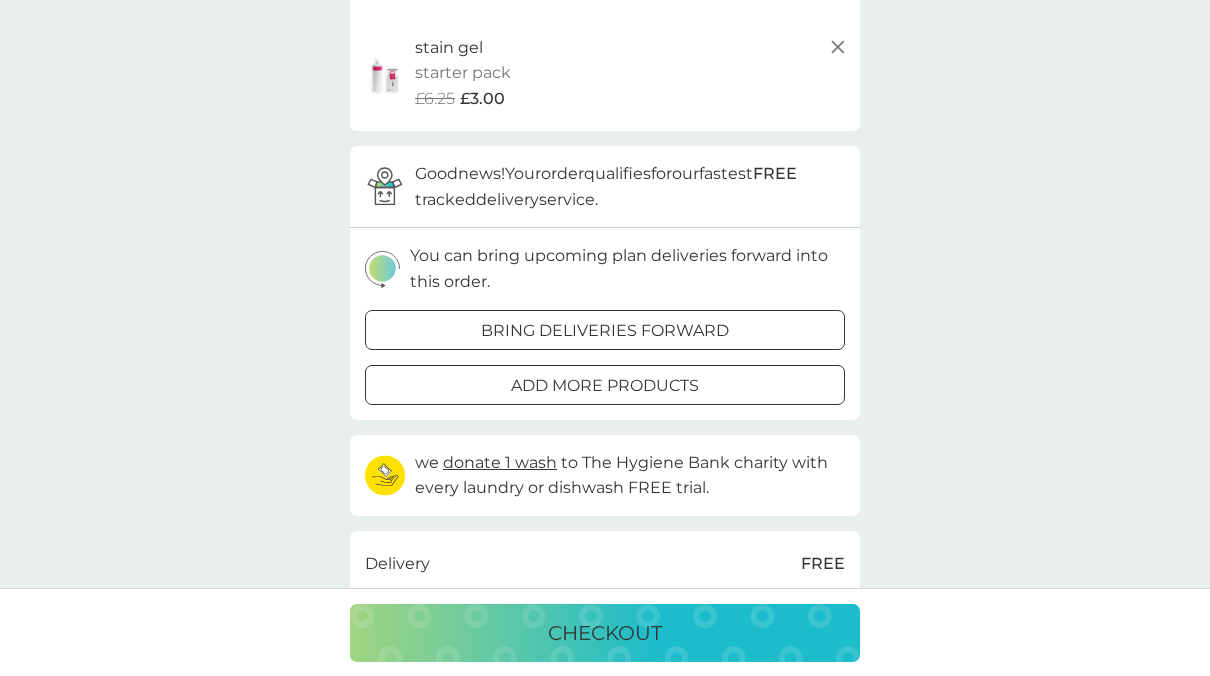 scroll, scrollTop: 654, scrollLeft: 0, axis: vertical 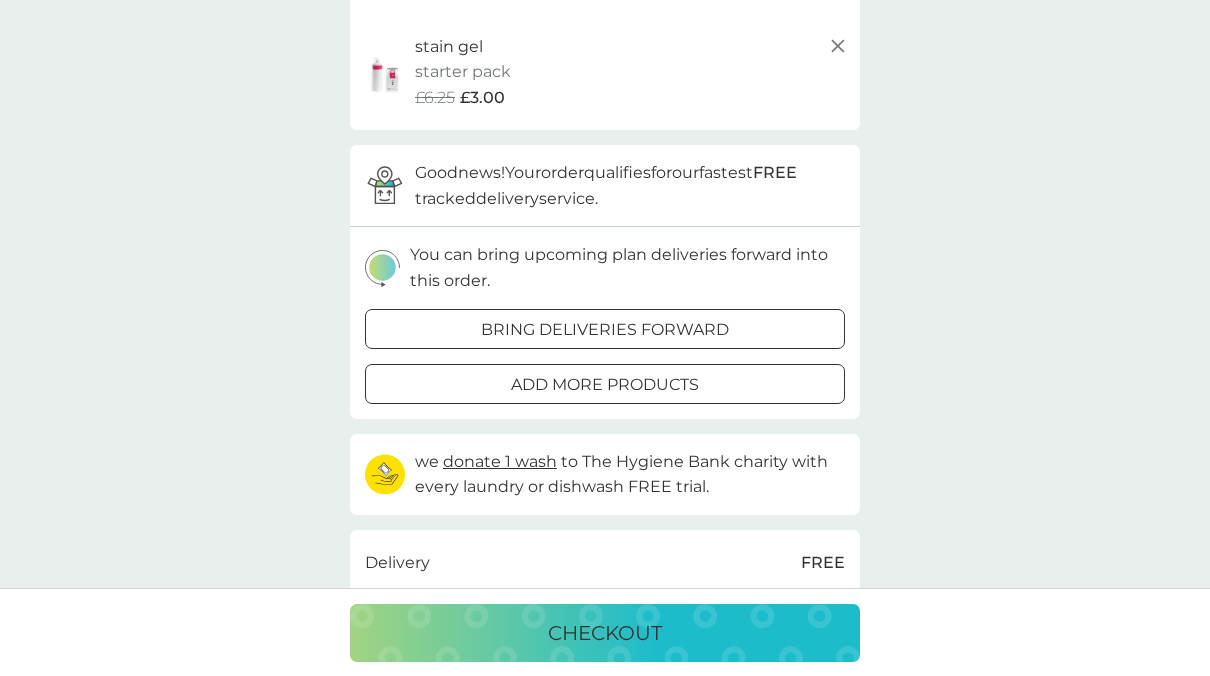click on "add more products" at bounding box center (605, 385) 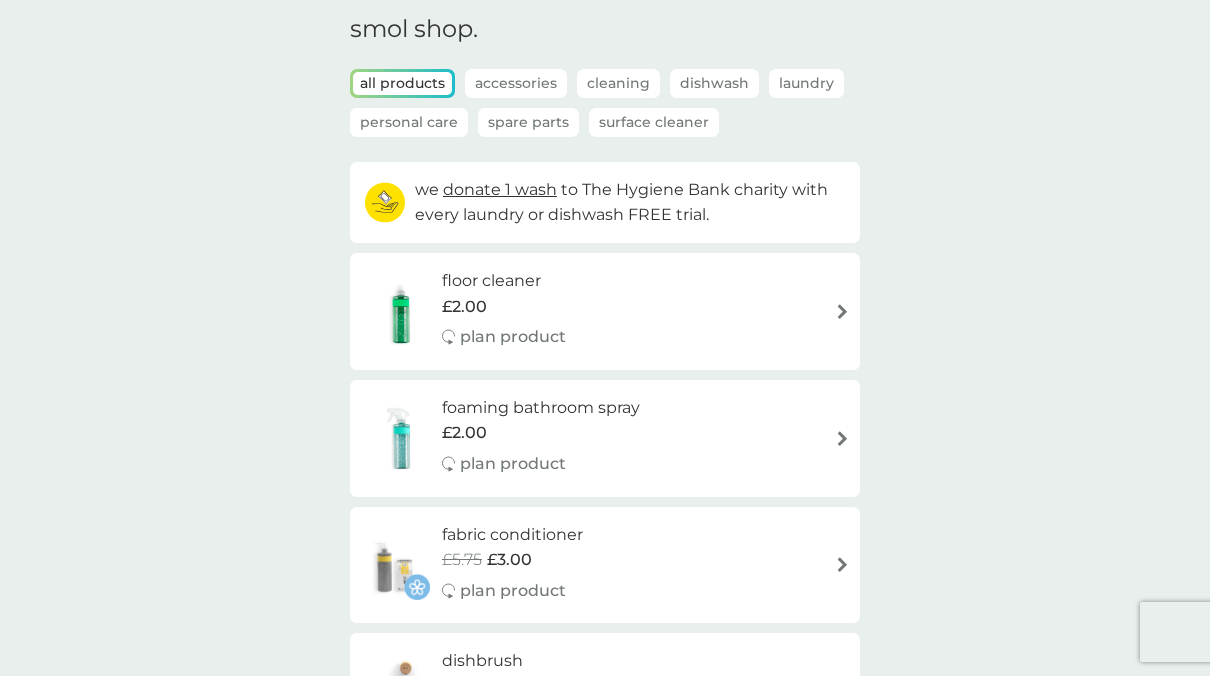 scroll, scrollTop: 92, scrollLeft: 0, axis: vertical 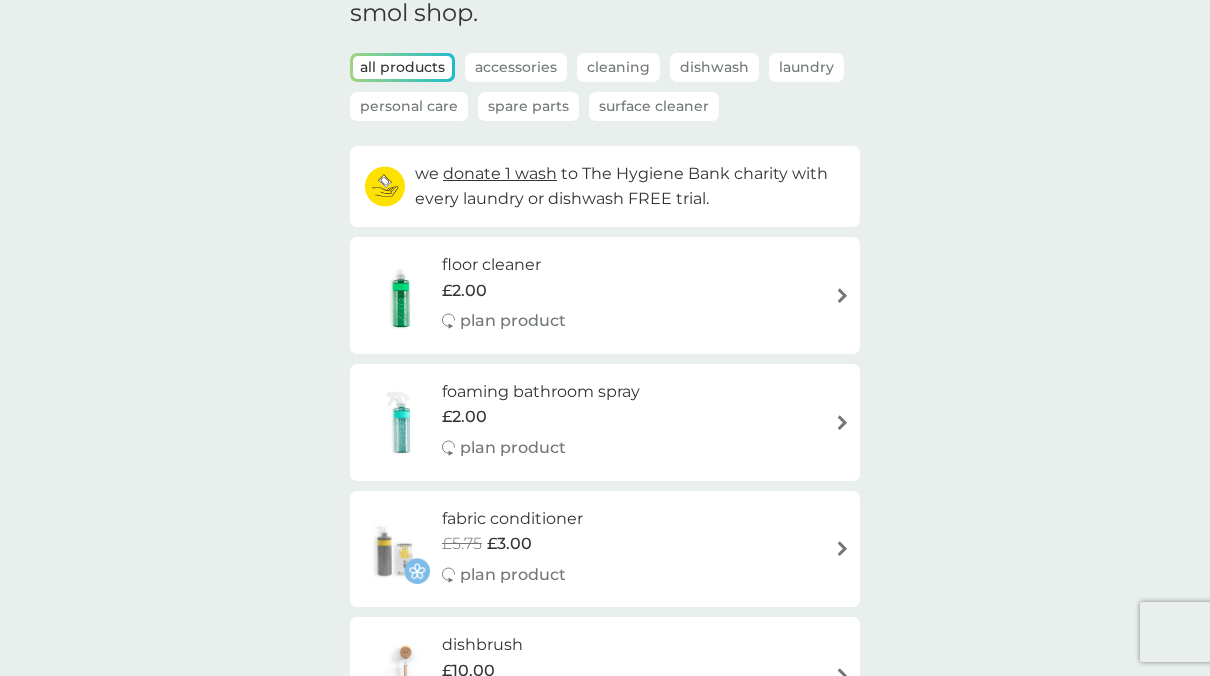 click on "Dishwash" at bounding box center (714, 67) 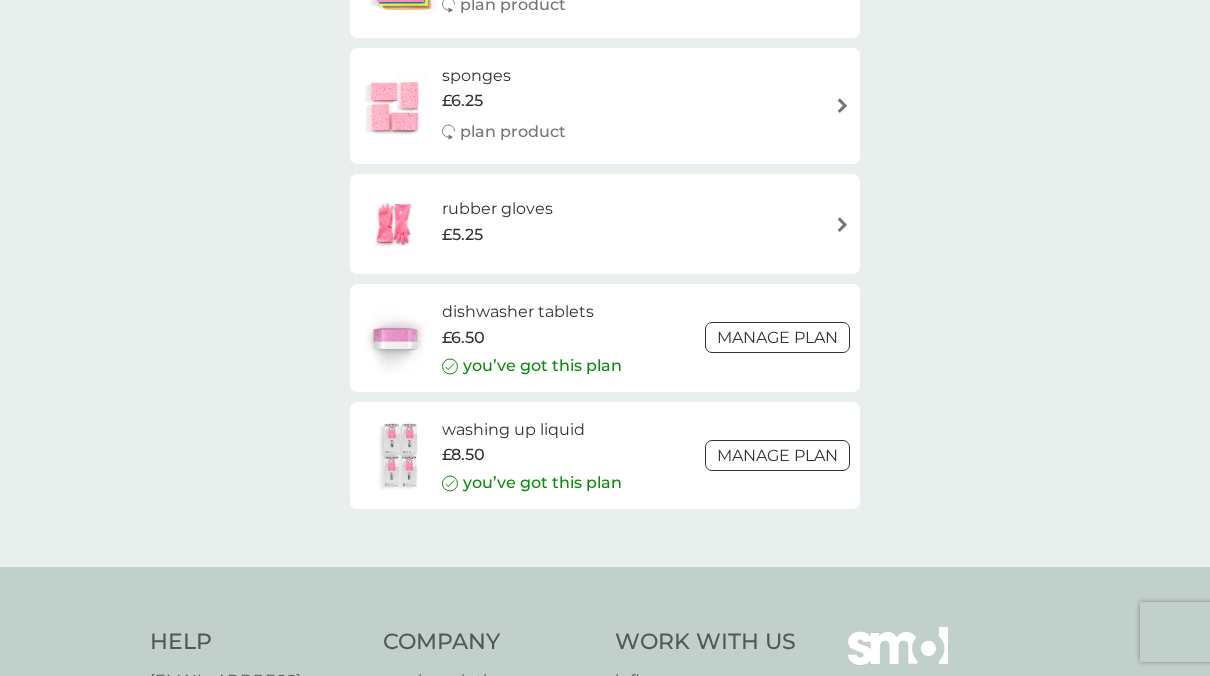 scroll, scrollTop: 646, scrollLeft: 0, axis: vertical 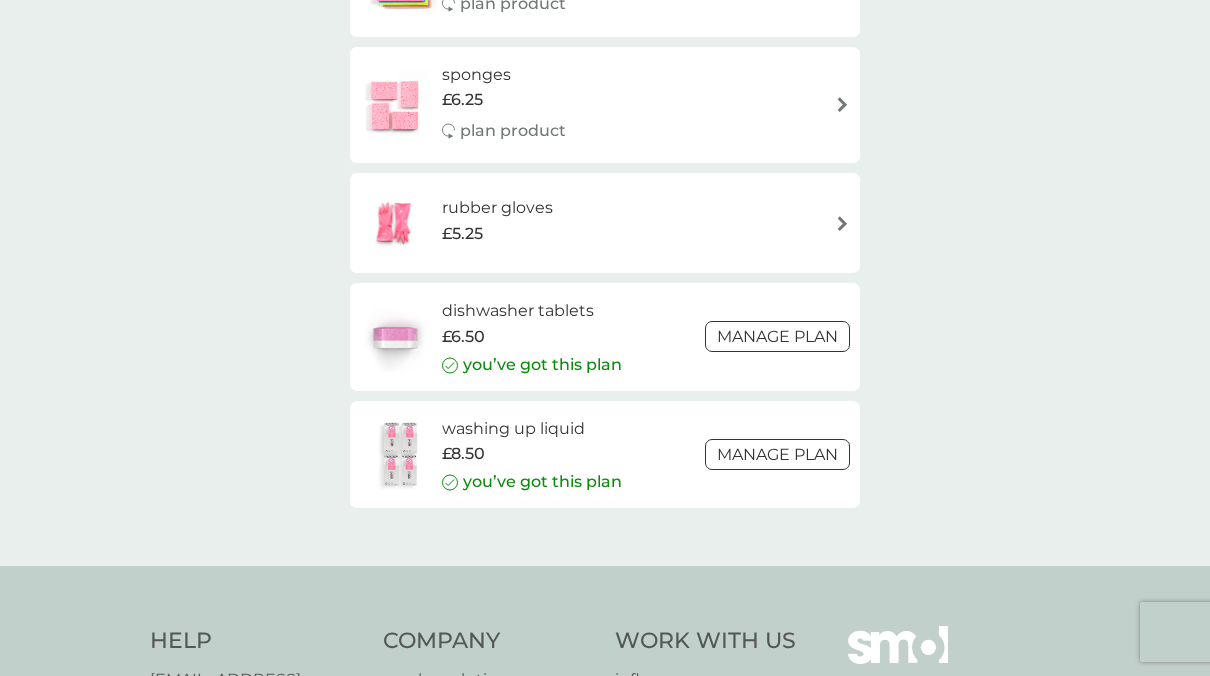 click on "Manage plan" at bounding box center [777, 454] 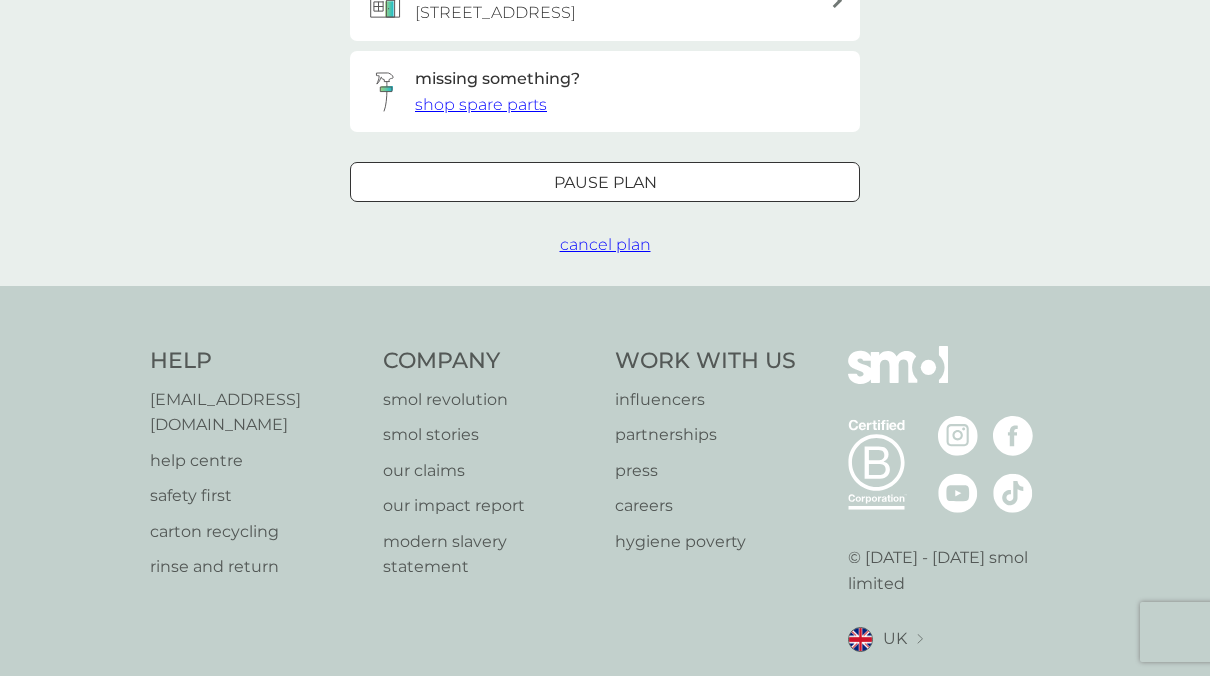 scroll, scrollTop: 0, scrollLeft: 0, axis: both 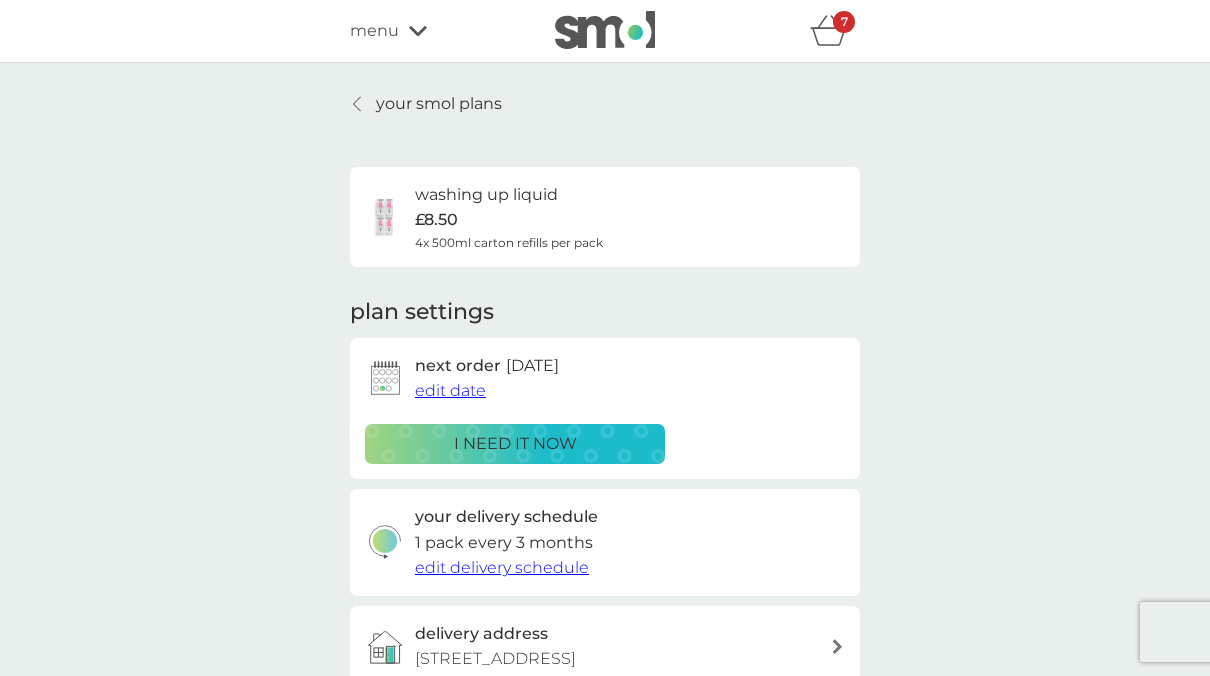 click on "edit date" at bounding box center [450, 390] 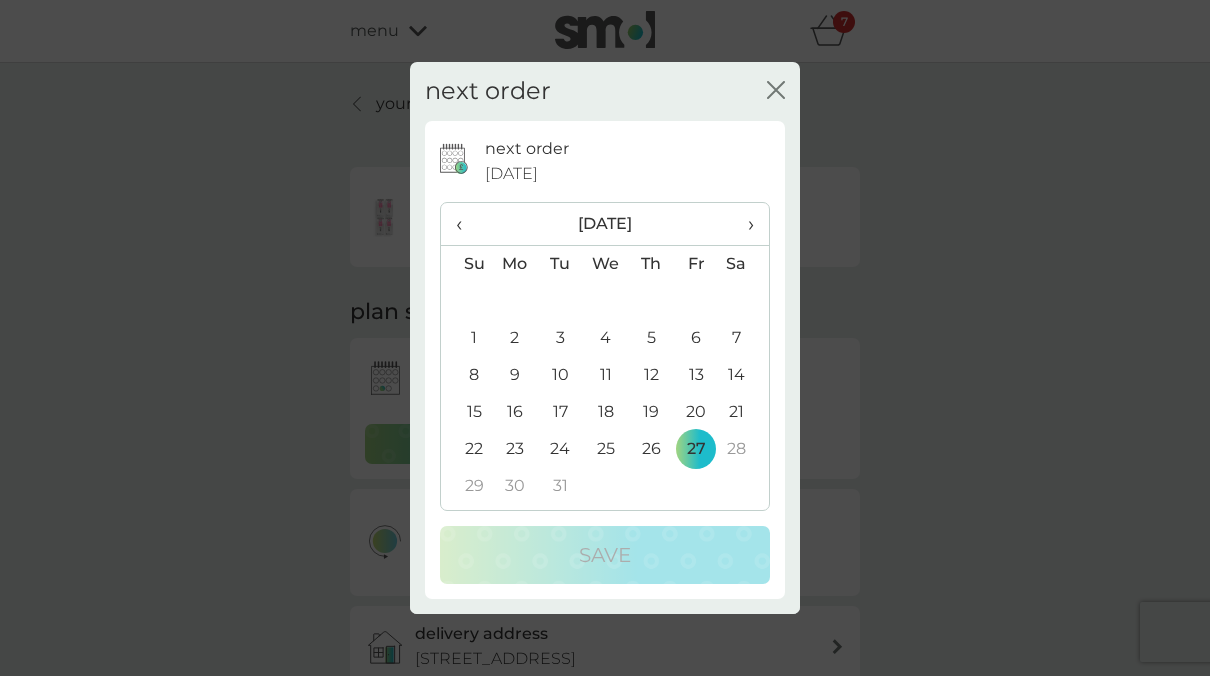 click on "‹" at bounding box center (466, 224) 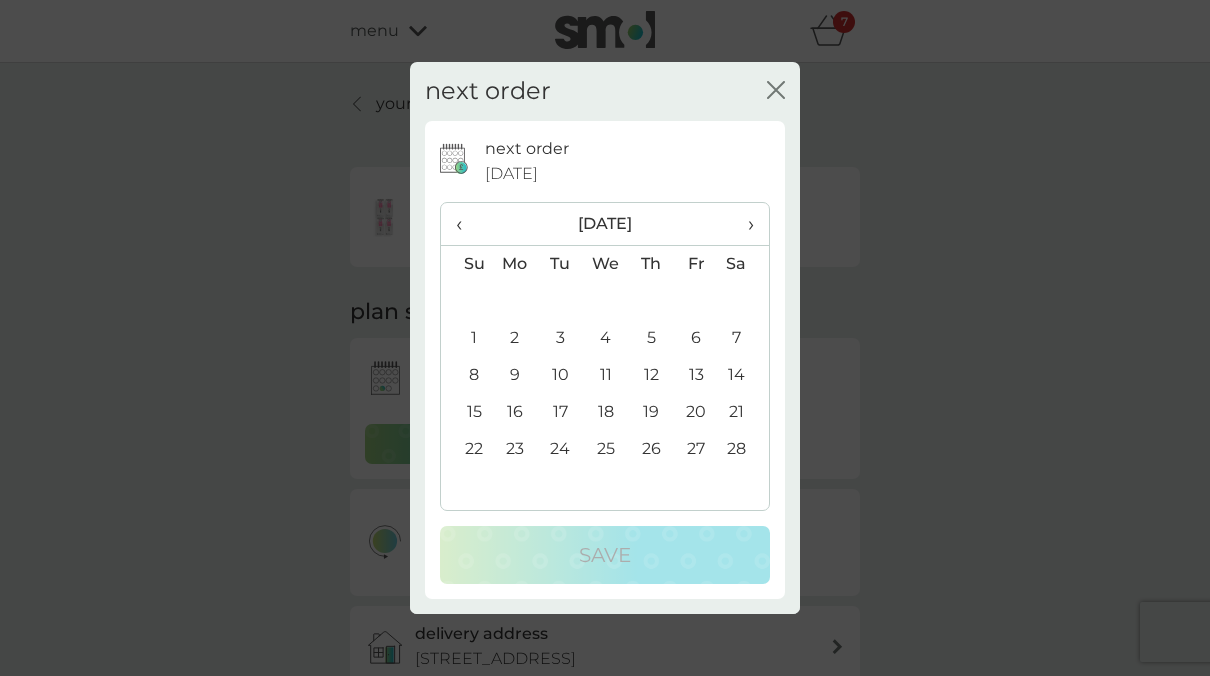 click on "‹" at bounding box center [466, 224] 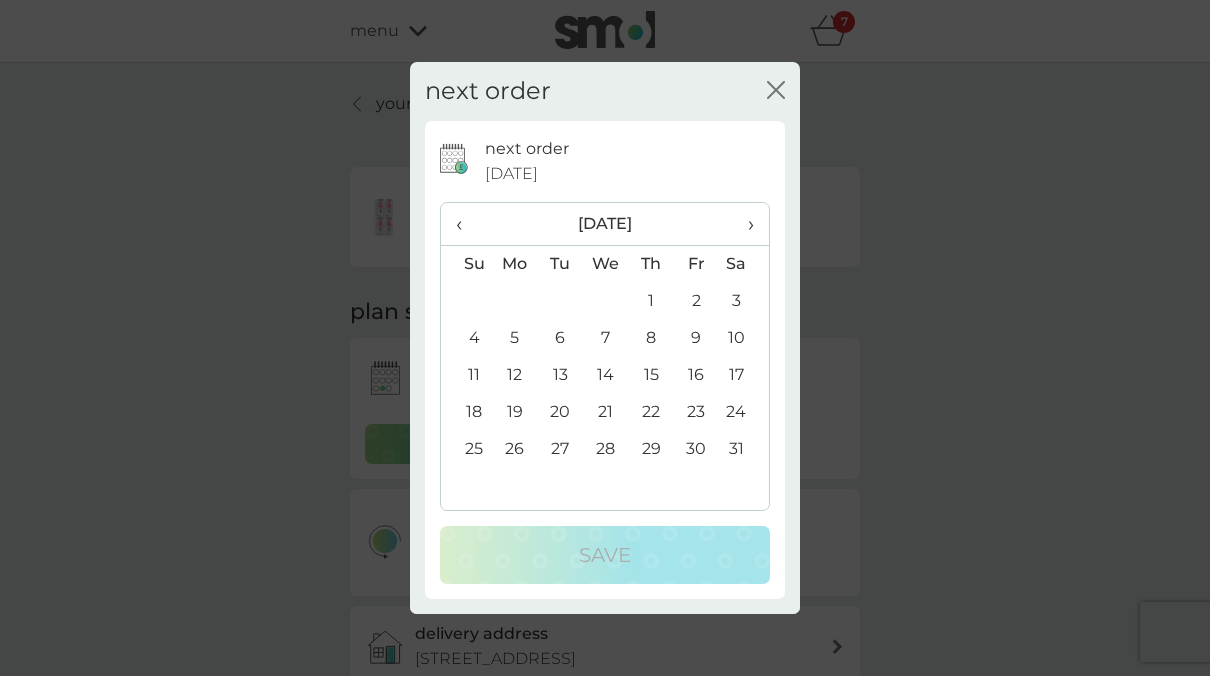 click on "‹" at bounding box center [466, 224] 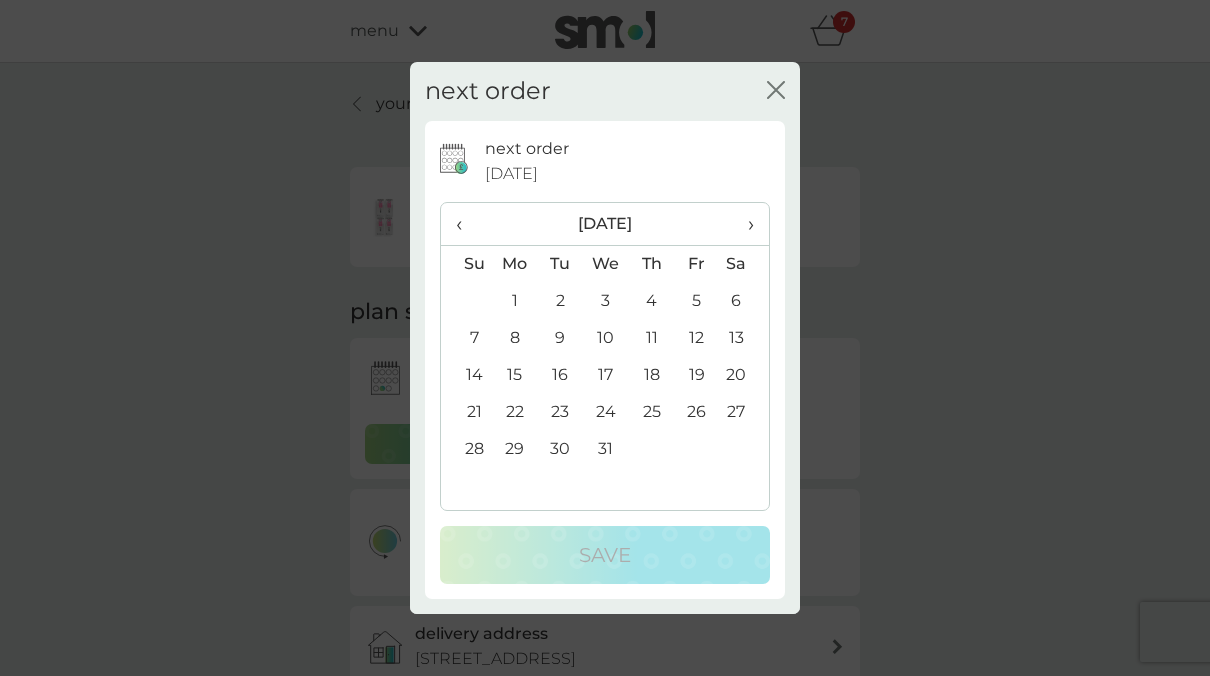click on "‹" at bounding box center (466, 224) 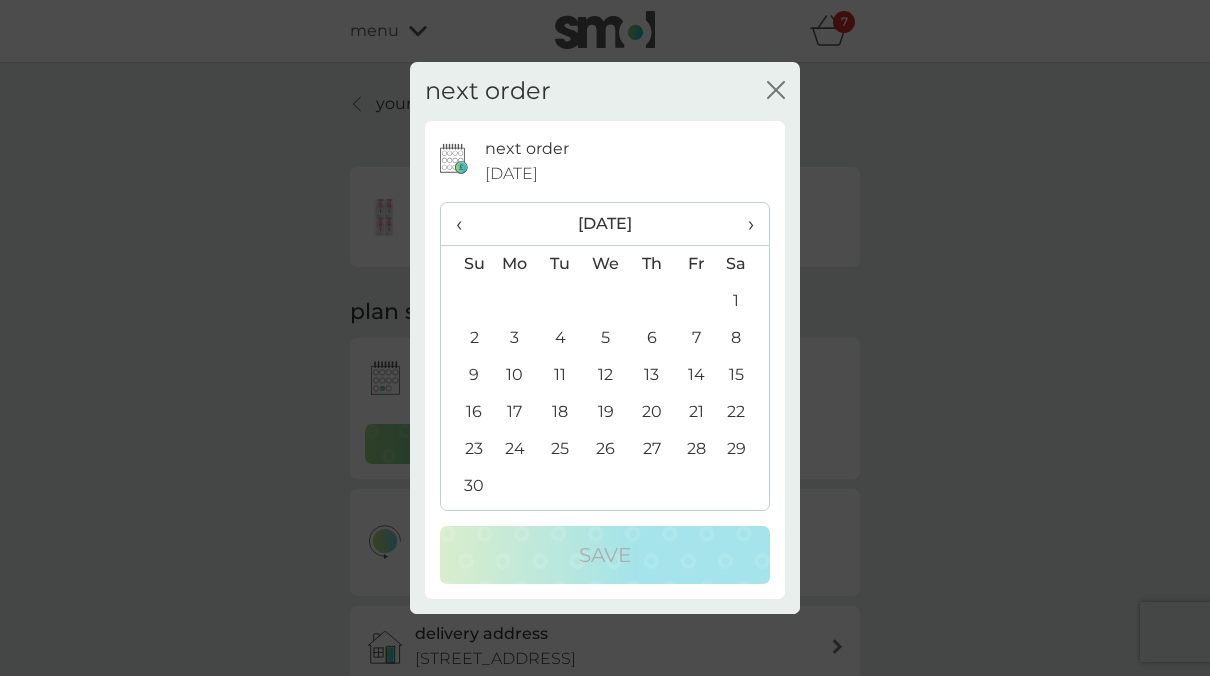 click on "‹" at bounding box center (466, 224) 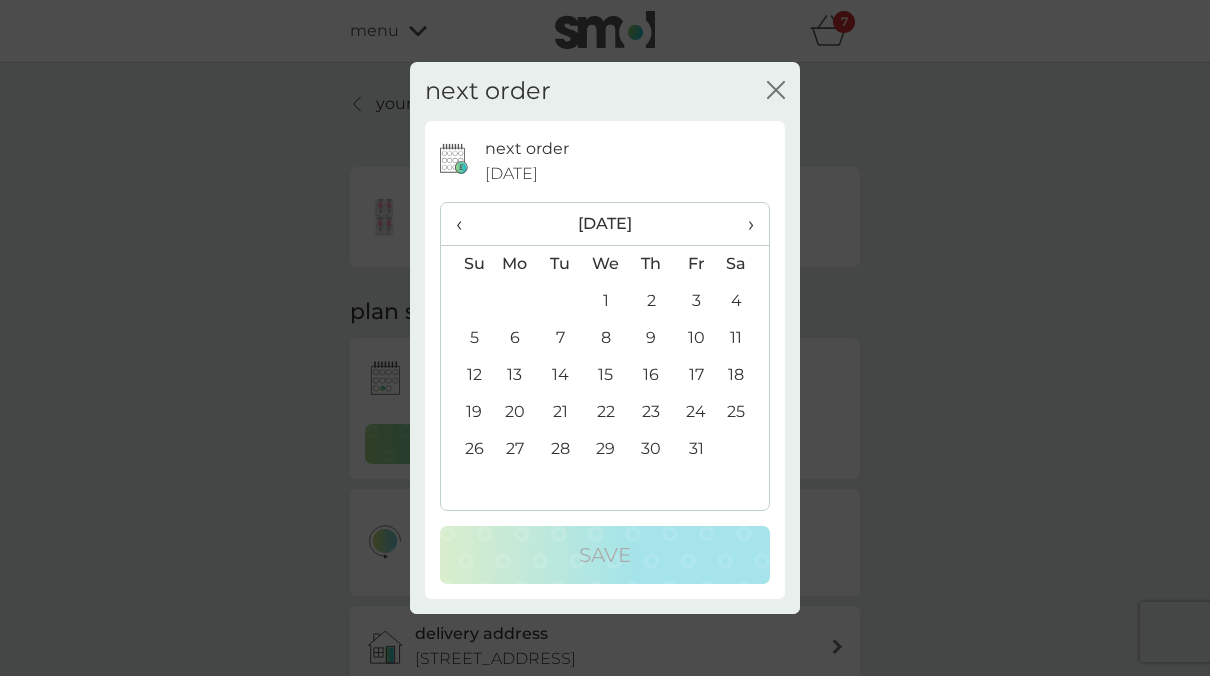 click on "‹" at bounding box center (466, 224) 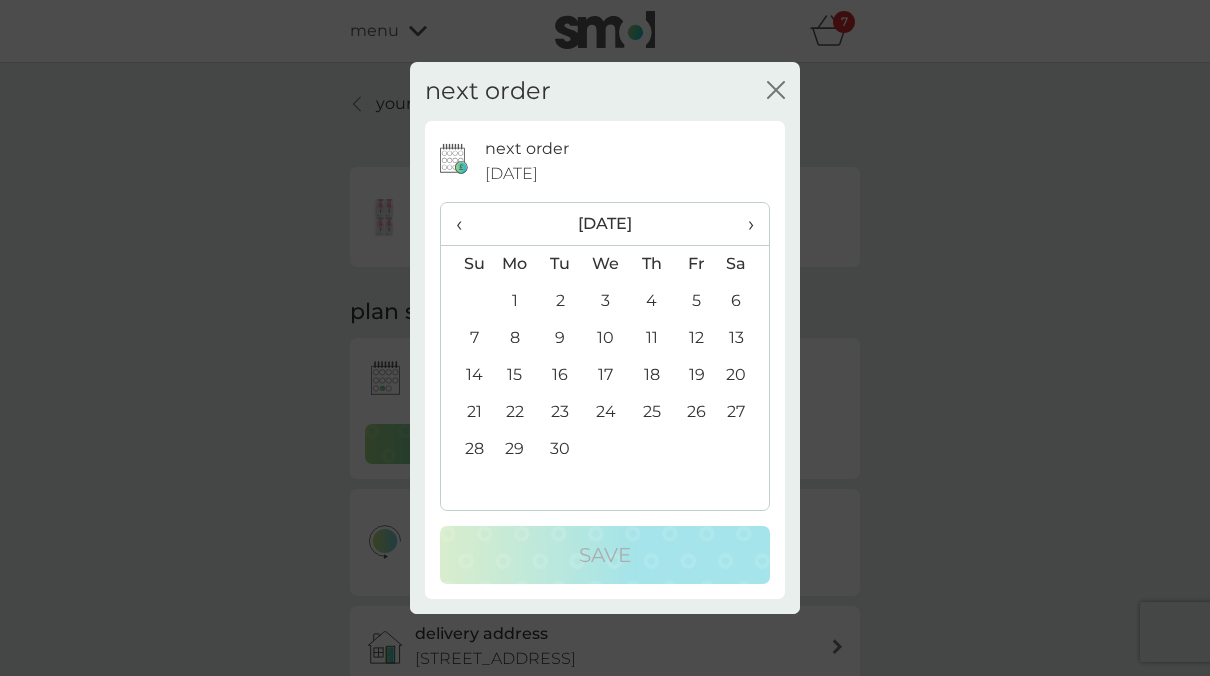 click on "‹" at bounding box center [466, 224] 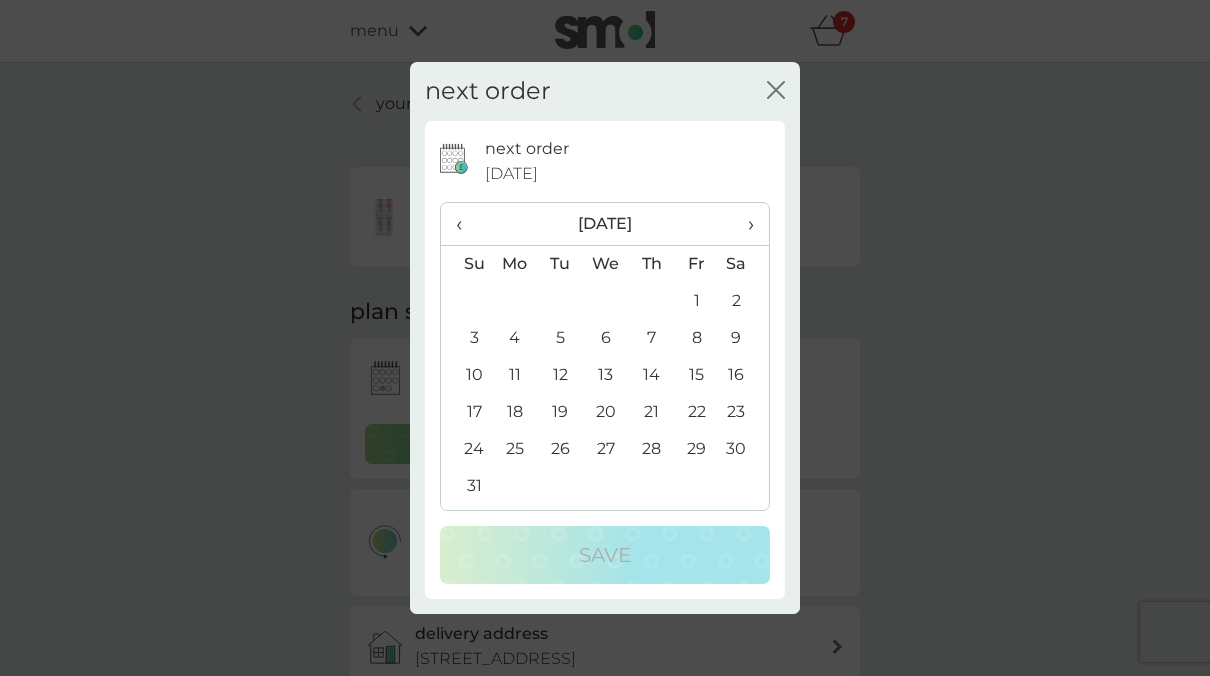 click on "11" at bounding box center [515, 375] 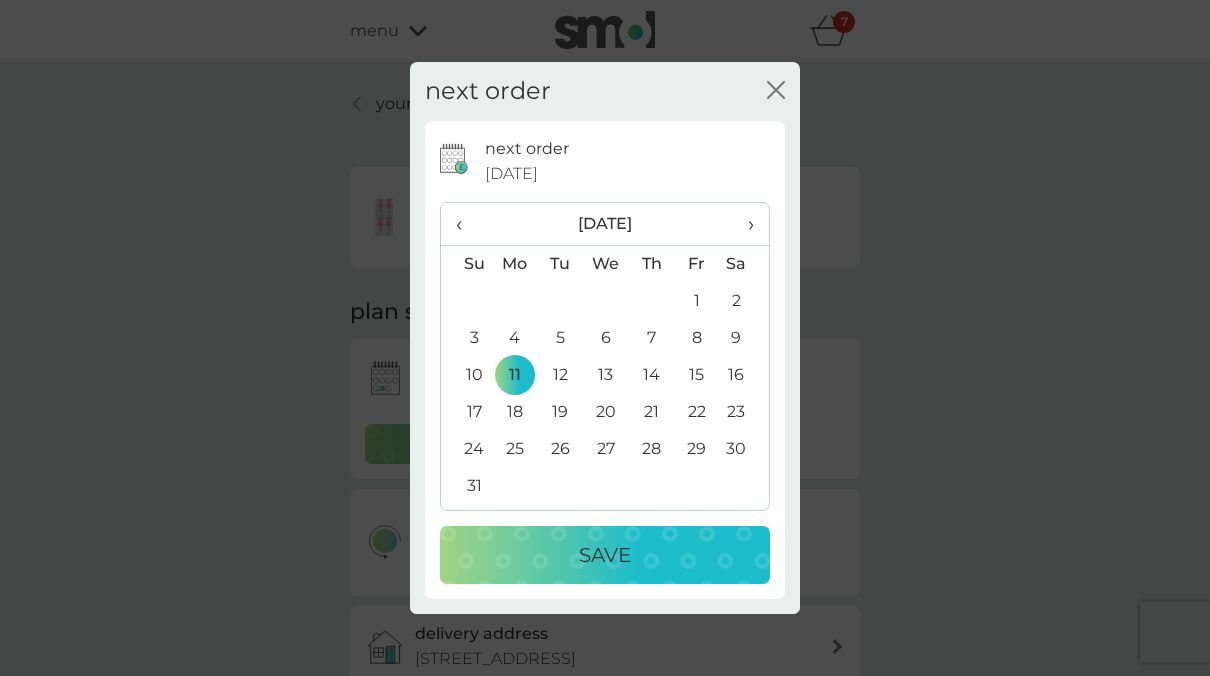 click on "Save" at bounding box center (605, 555) 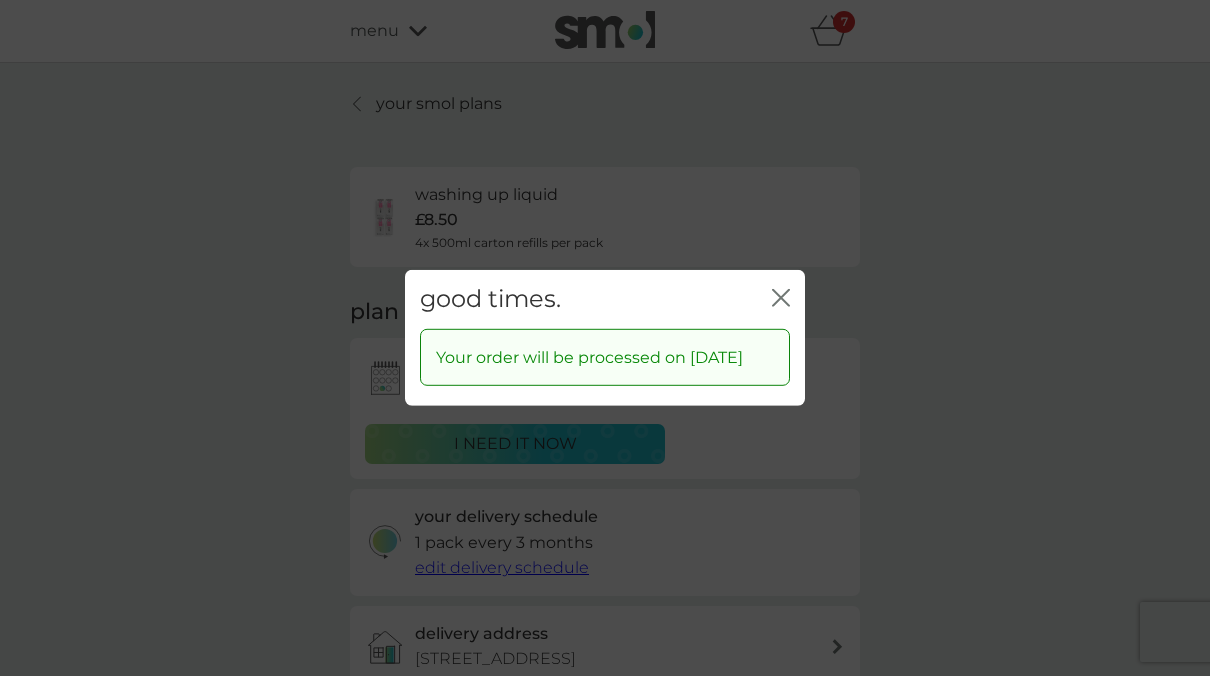 click 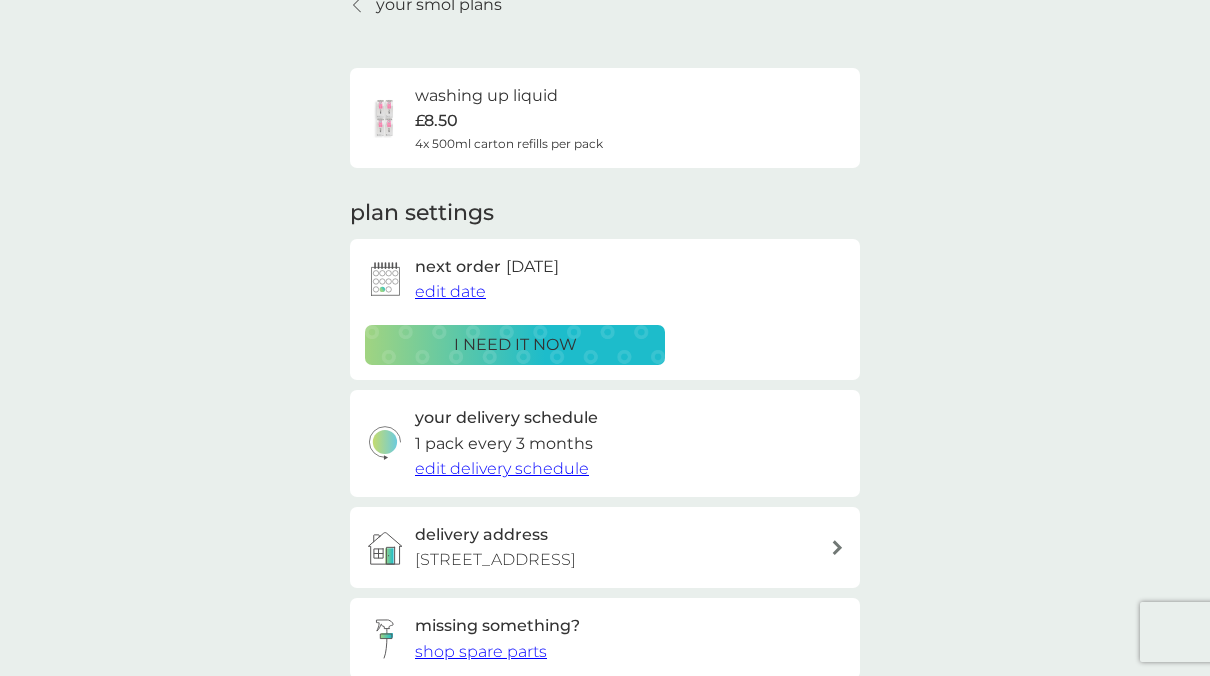 scroll, scrollTop: 0, scrollLeft: 0, axis: both 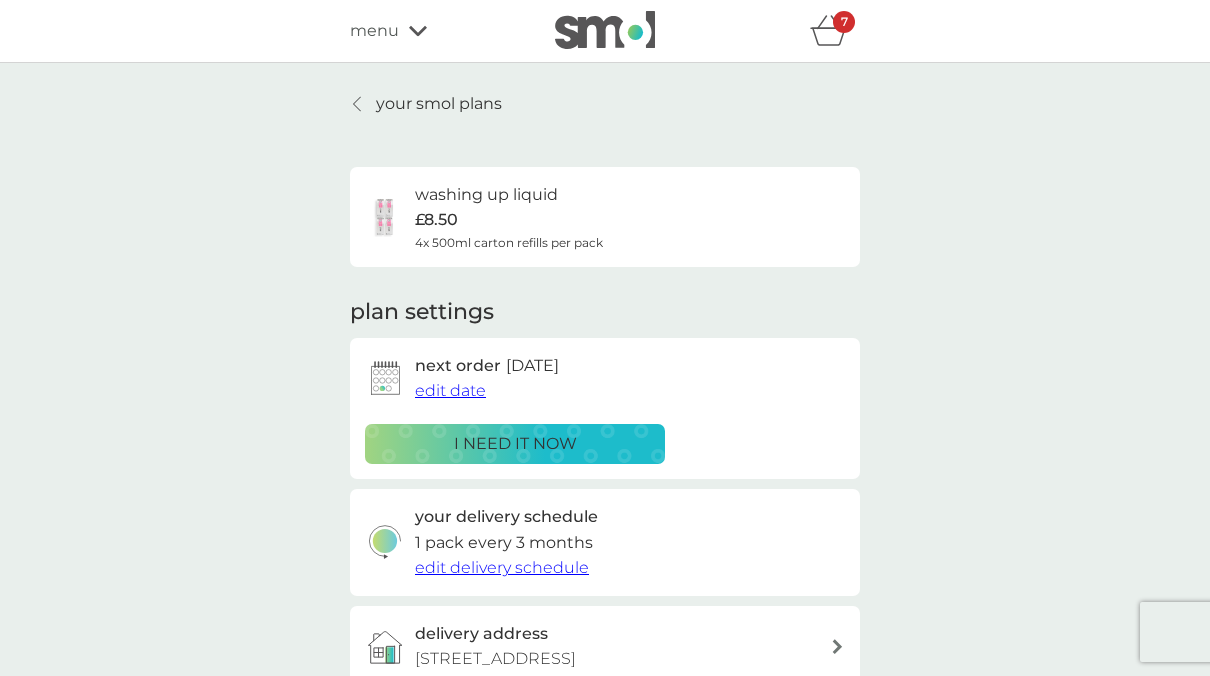 click 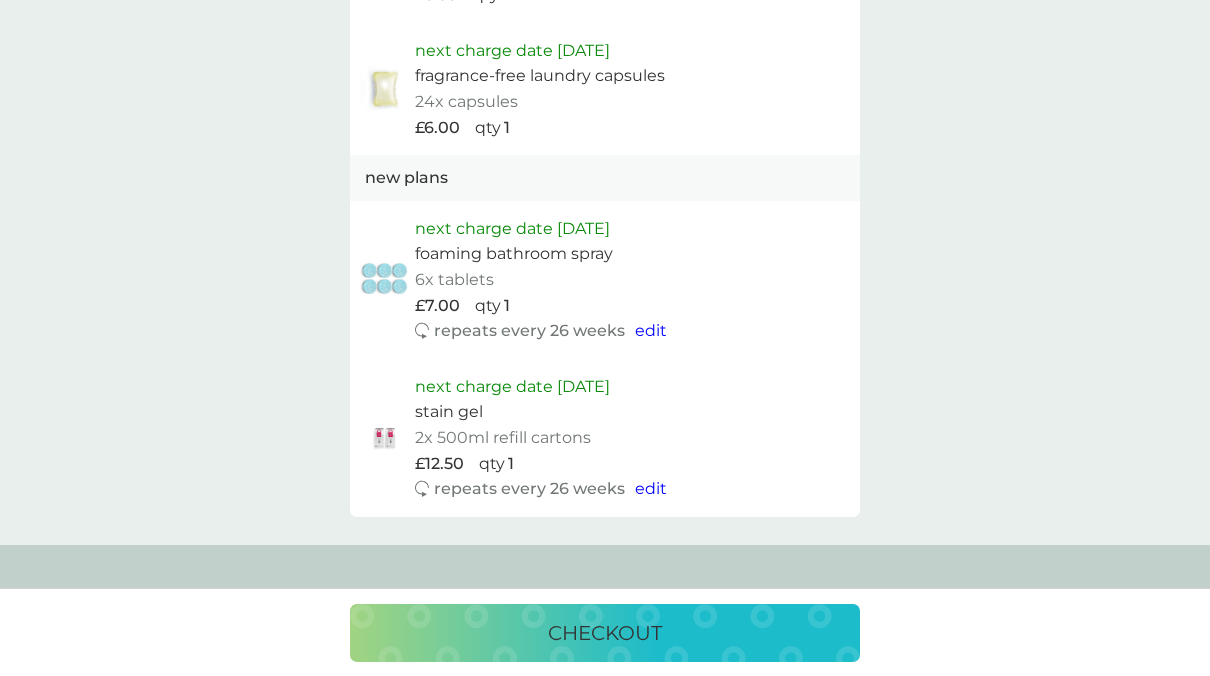 scroll, scrollTop: 1562, scrollLeft: 0, axis: vertical 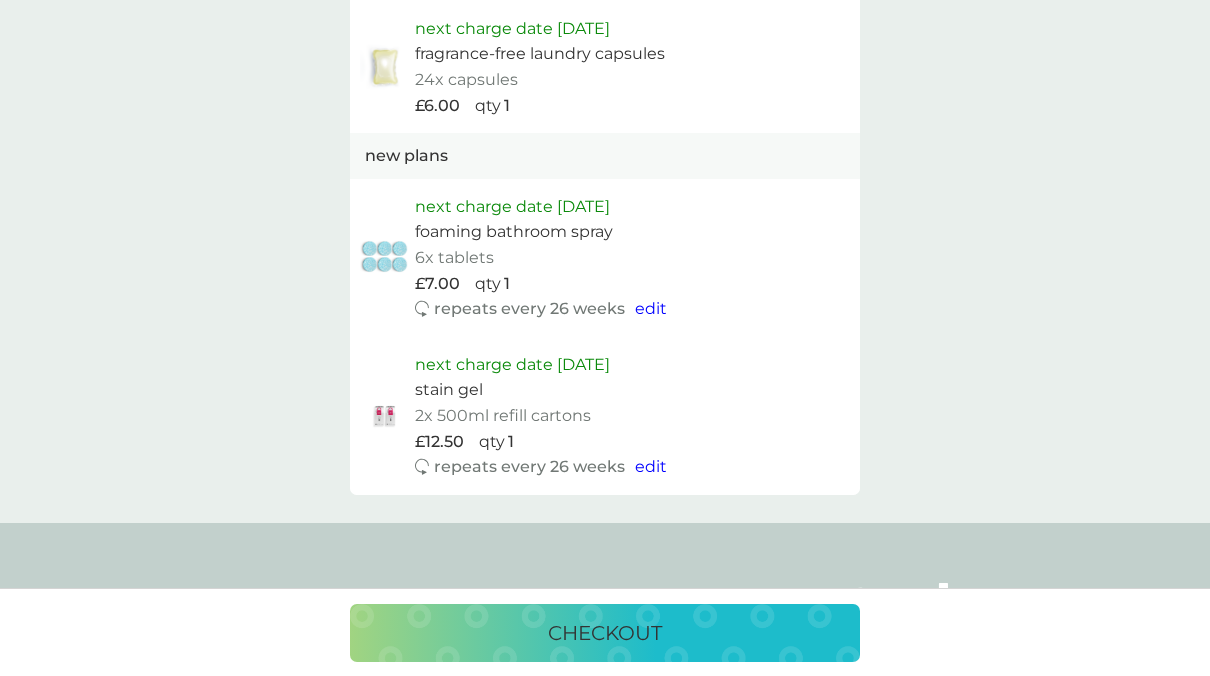click on "checkout" at bounding box center (605, 633) 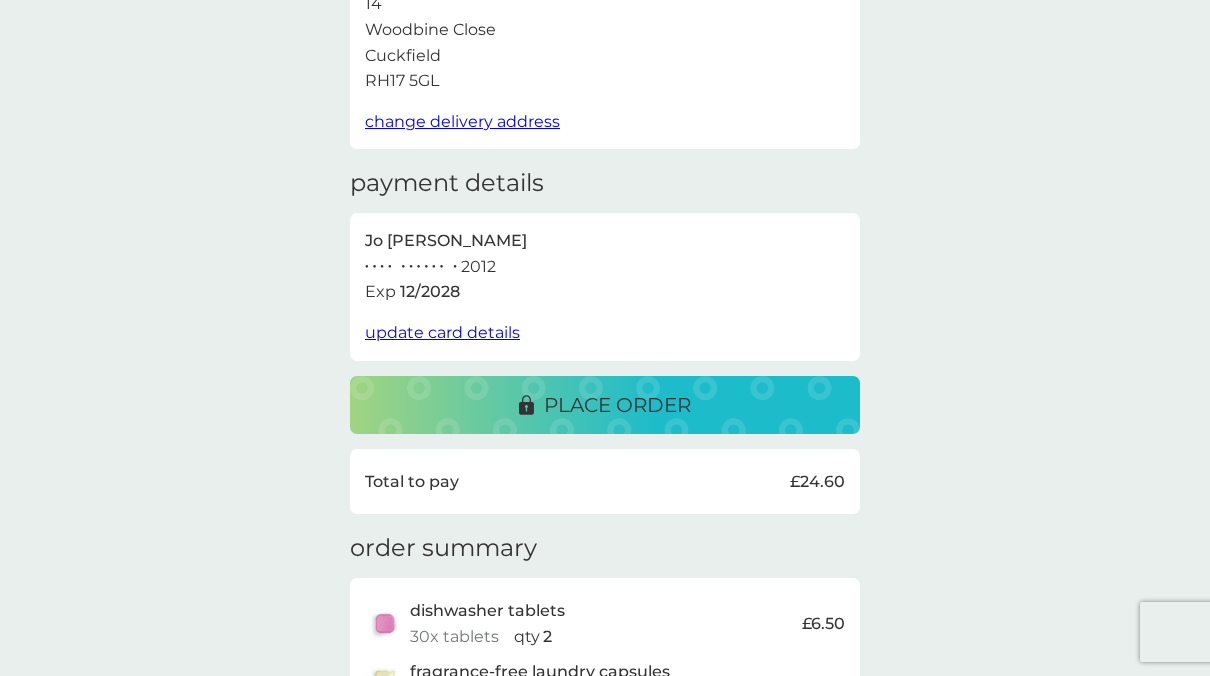 scroll, scrollTop: 0, scrollLeft: 0, axis: both 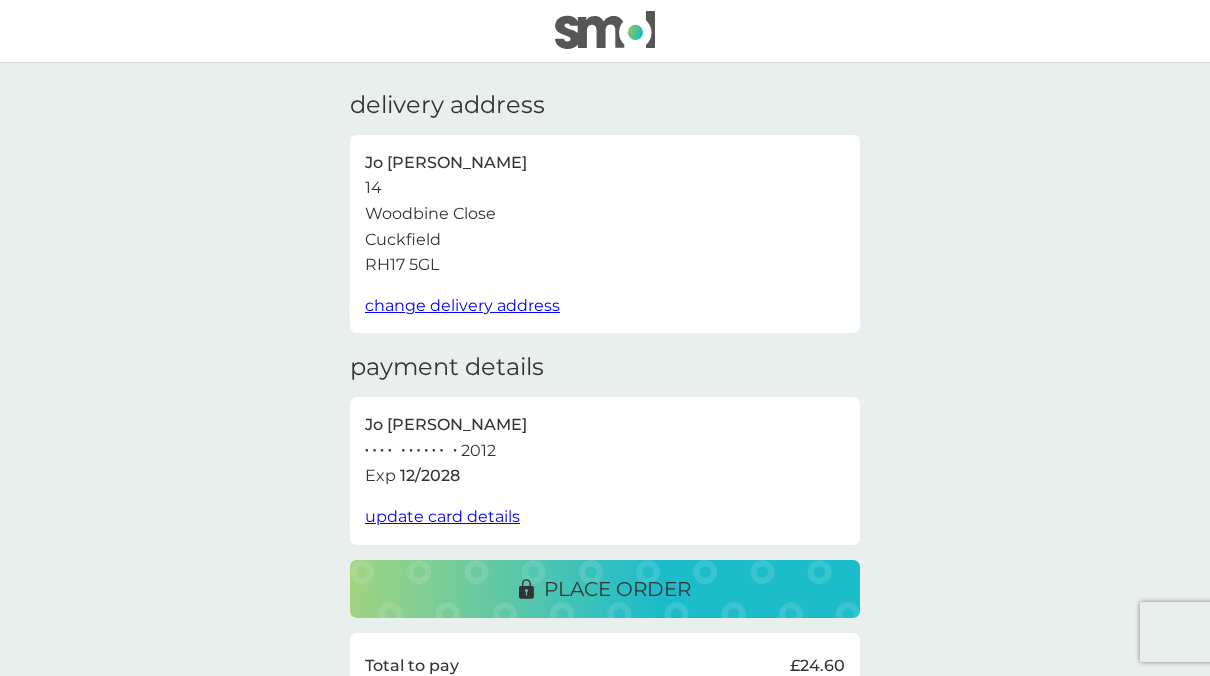 click on "place order" at bounding box center (605, 589) 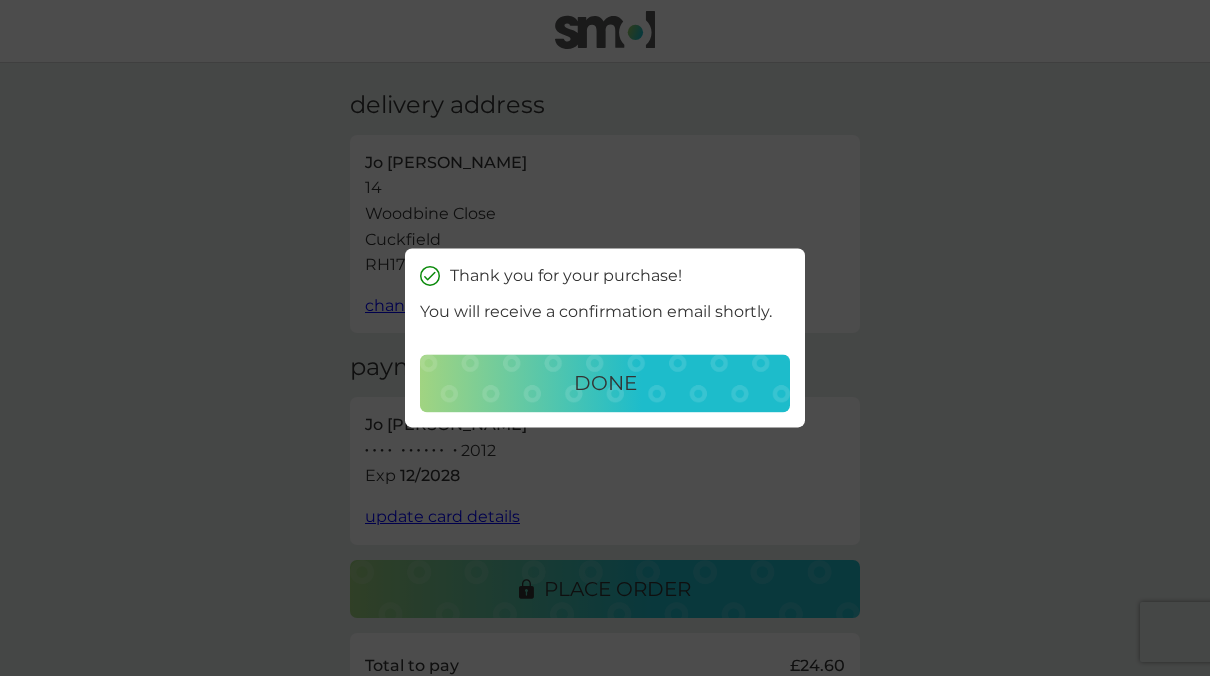 click on "done" at bounding box center (605, 384) 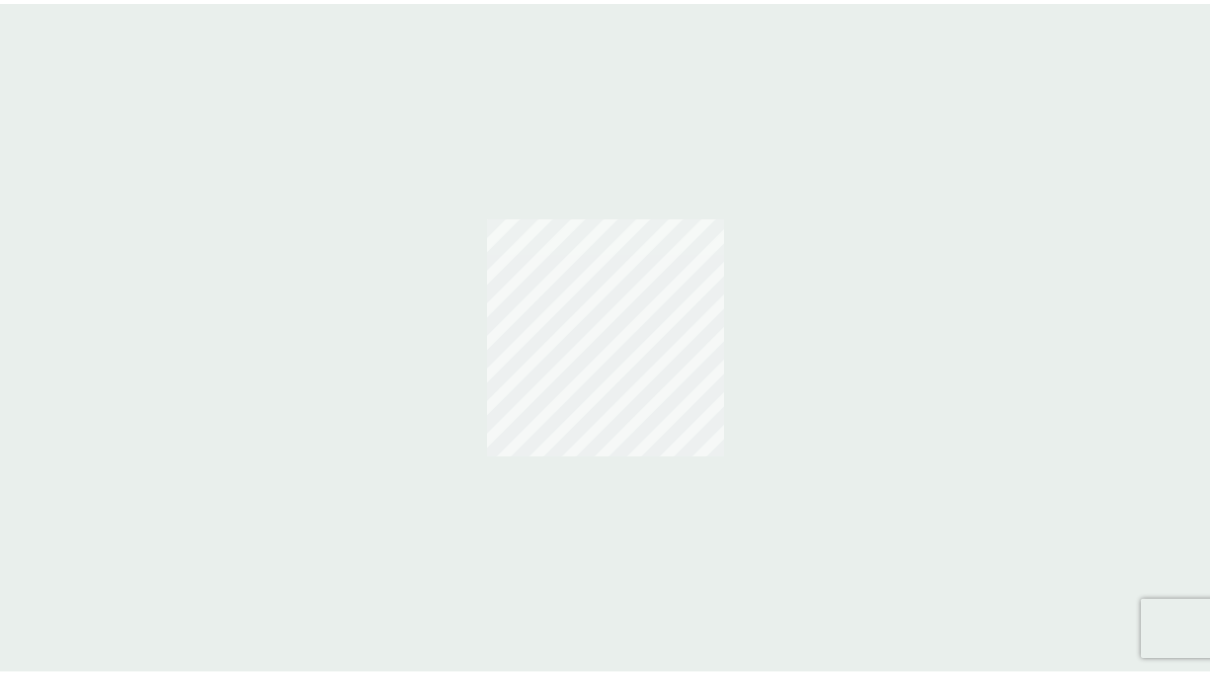 scroll, scrollTop: 0, scrollLeft: 0, axis: both 